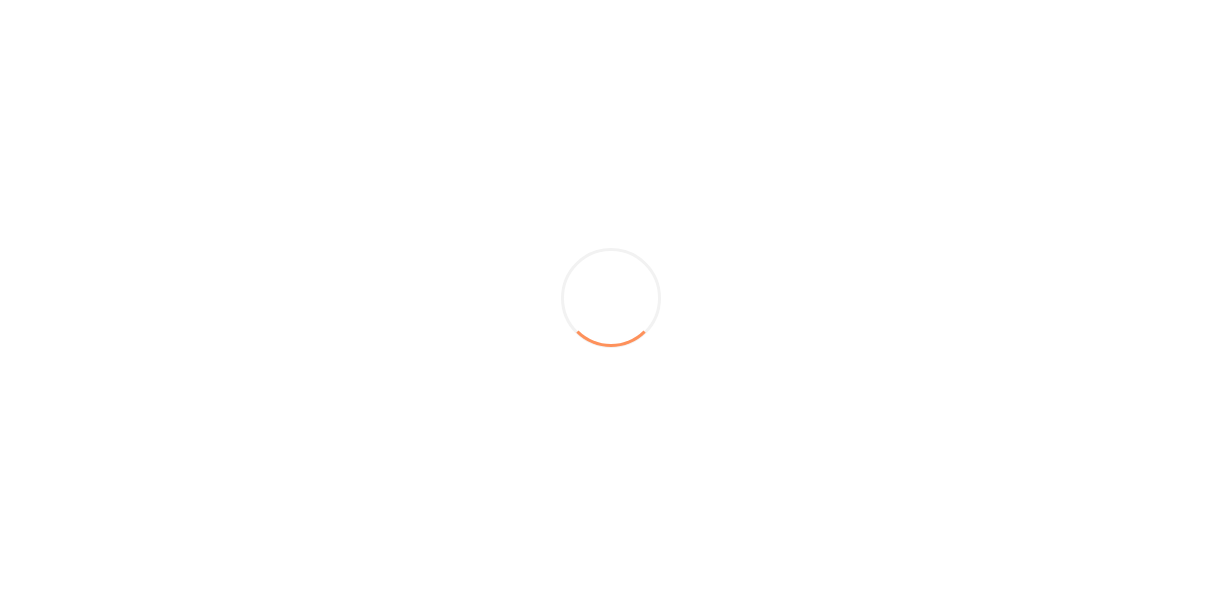 scroll, scrollTop: 0, scrollLeft: 0, axis: both 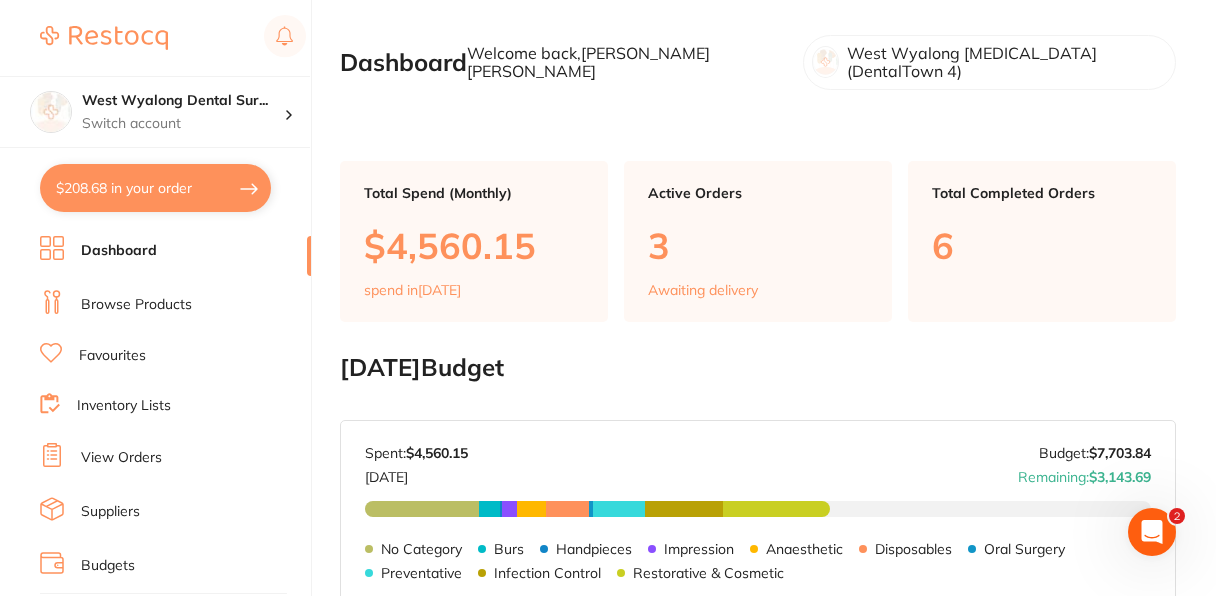 click on "$208.68   in your order" at bounding box center [155, 188] 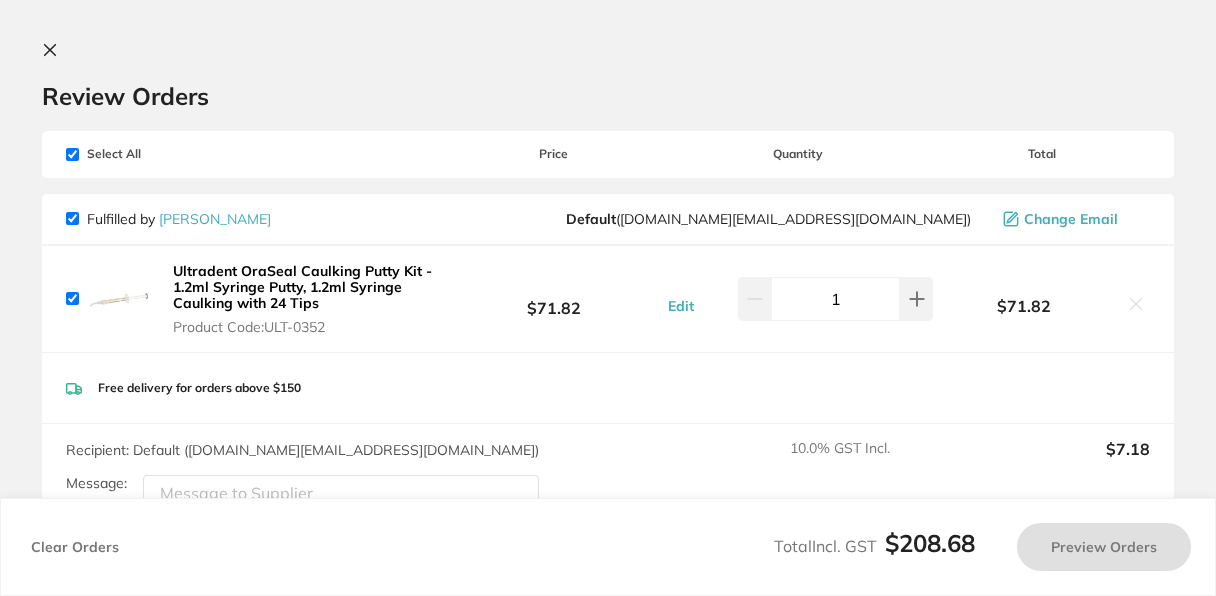 checkbox on "true" 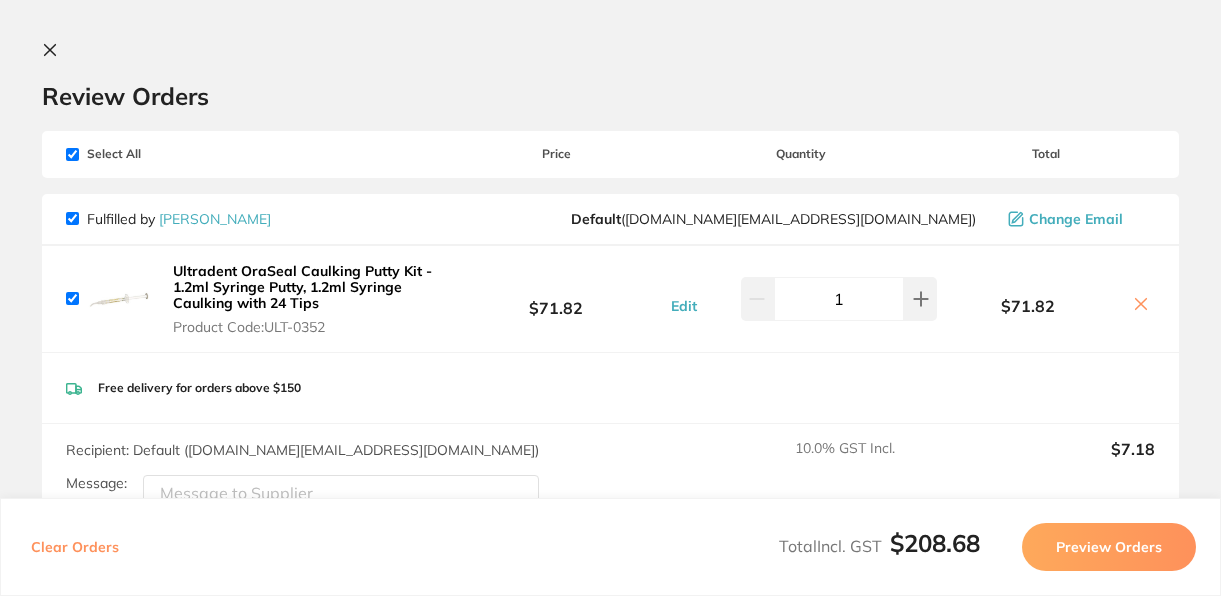 click on "Review Orders" at bounding box center (610, 96) 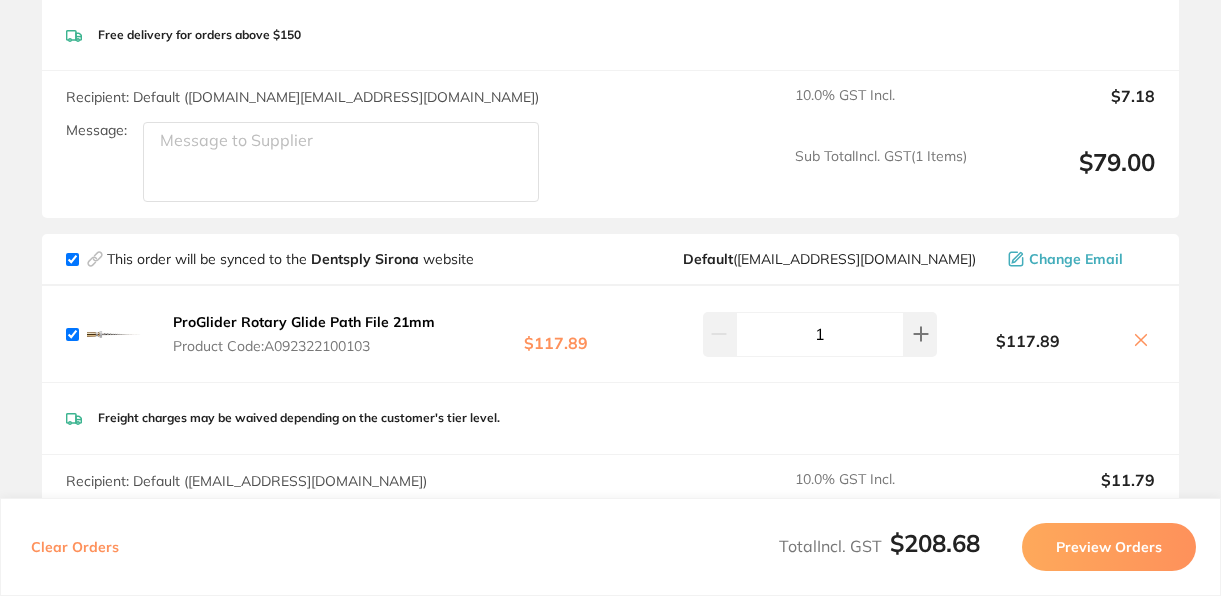scroll, scrollTop: 440, scrollLeft: 0, axis: vertical 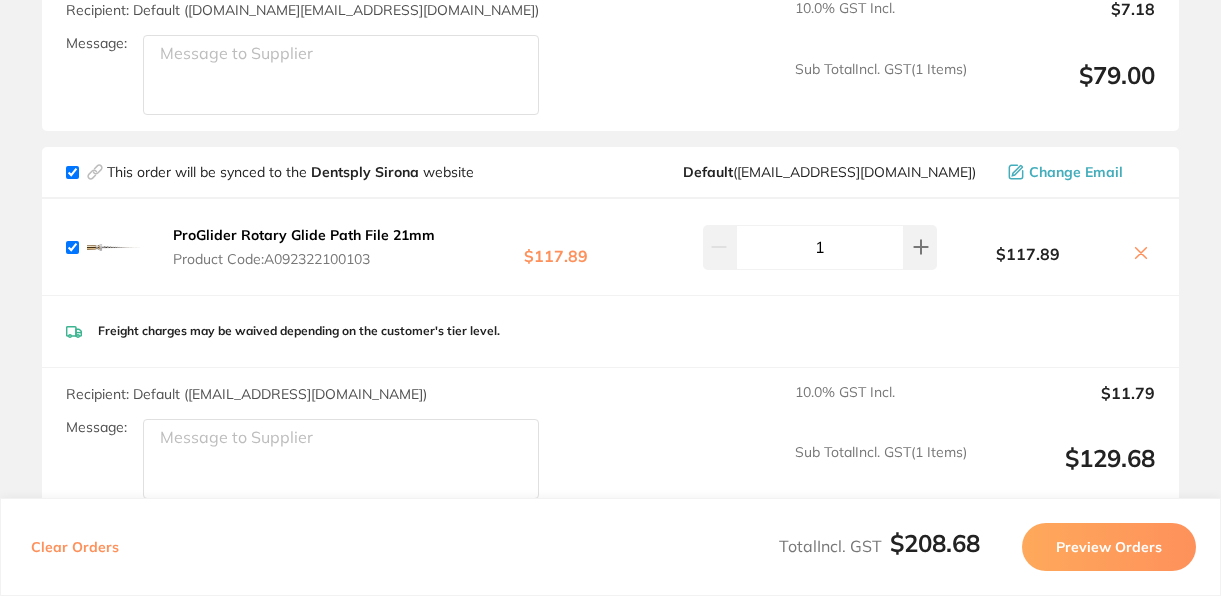 drag, startPoint x: 400, startPoint y: 256, endPoint x: 310, endPoint y: 234, distance: 92.64988 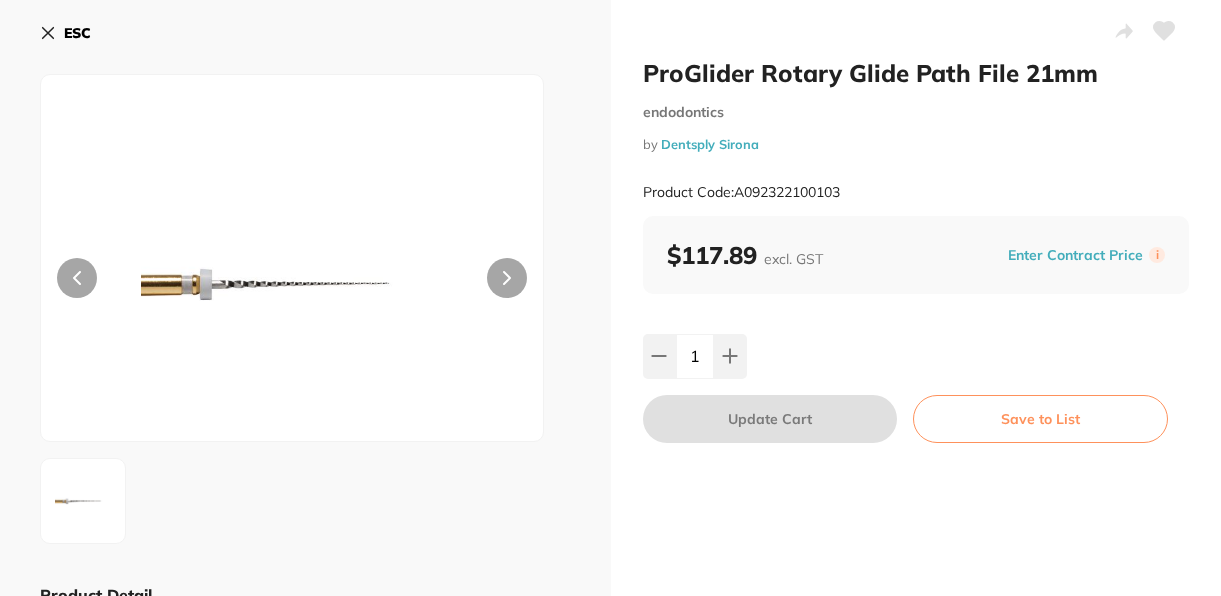 scroll, scrollTop: 0, scrollLeft: 0, axis: both 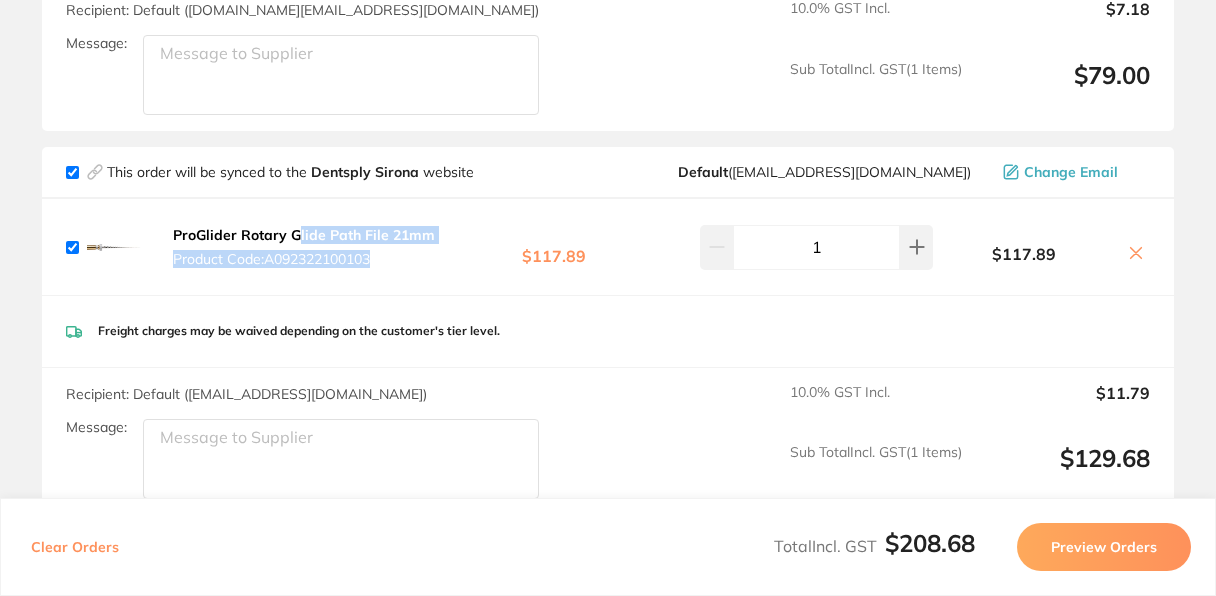 drag, startPoint x: 436, startPoint y: 237, endPoint x: 294, endPoint y: 227, distance: 142.35168 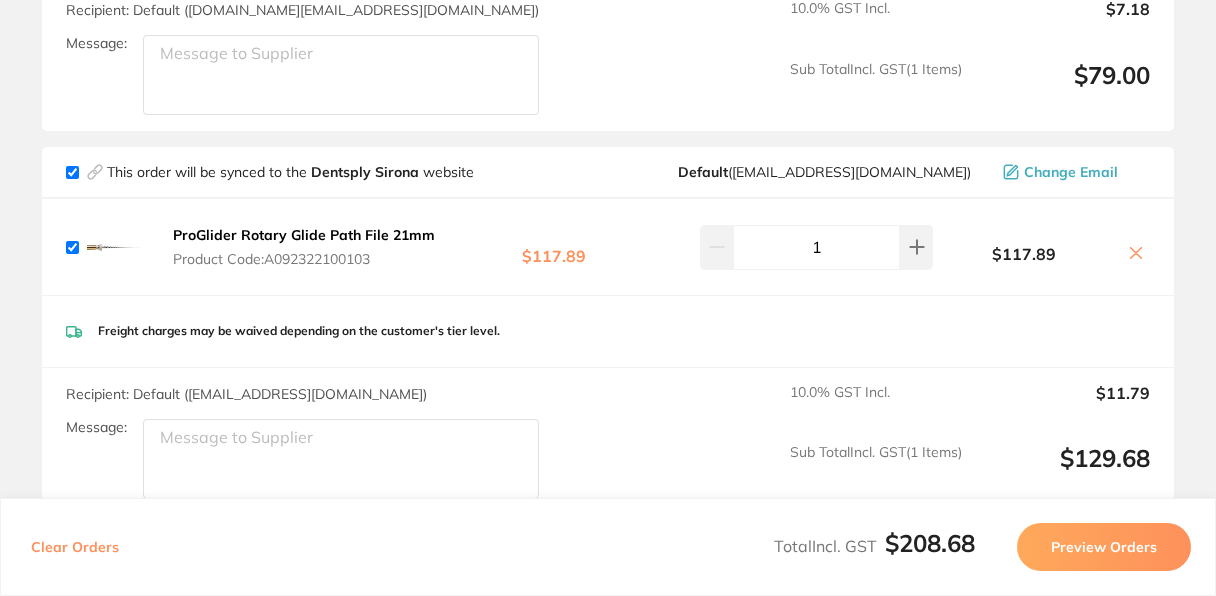 drag, startPoint x: 389, startPoint y: 256, endPoint x: 379, endPoint y: 279, distance: 25.079872 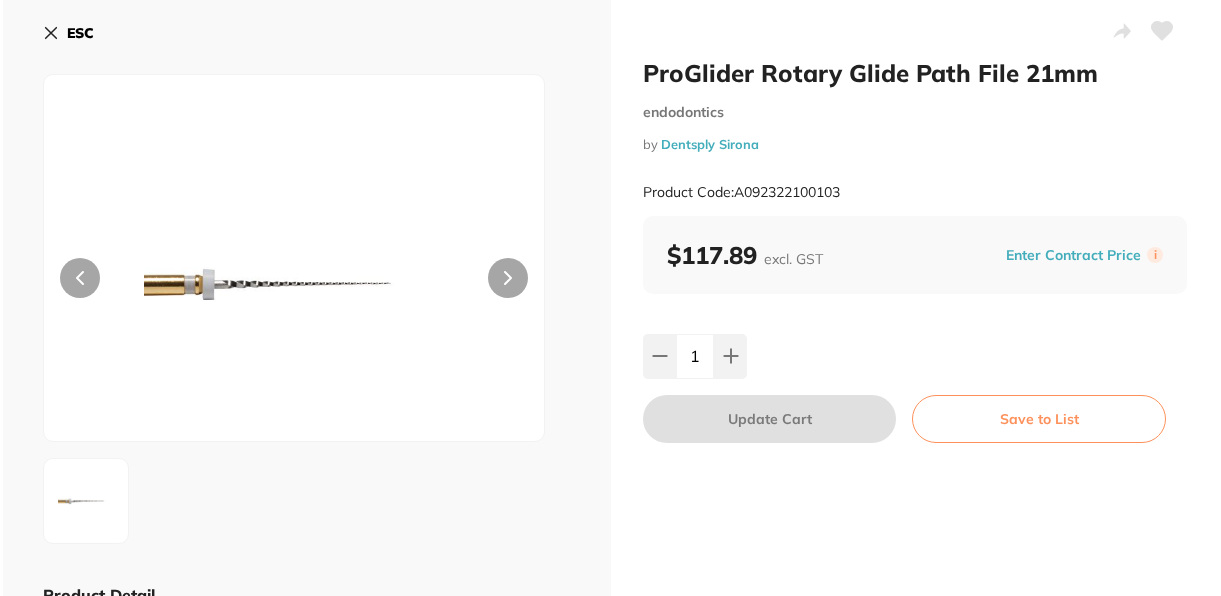 scroll, scrollTop: 0, scrollLeft: 0, axis: both 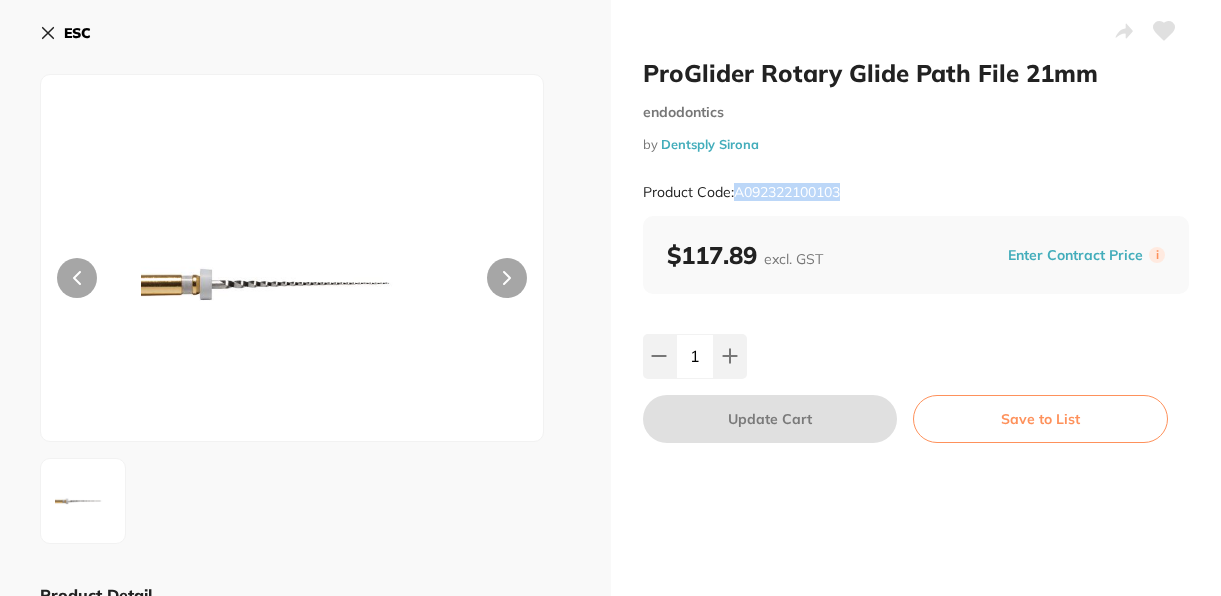 drag, startPoint x: 847, startPoint y: 194, endPoint x: 737, endPoint y: 194, distance: 110 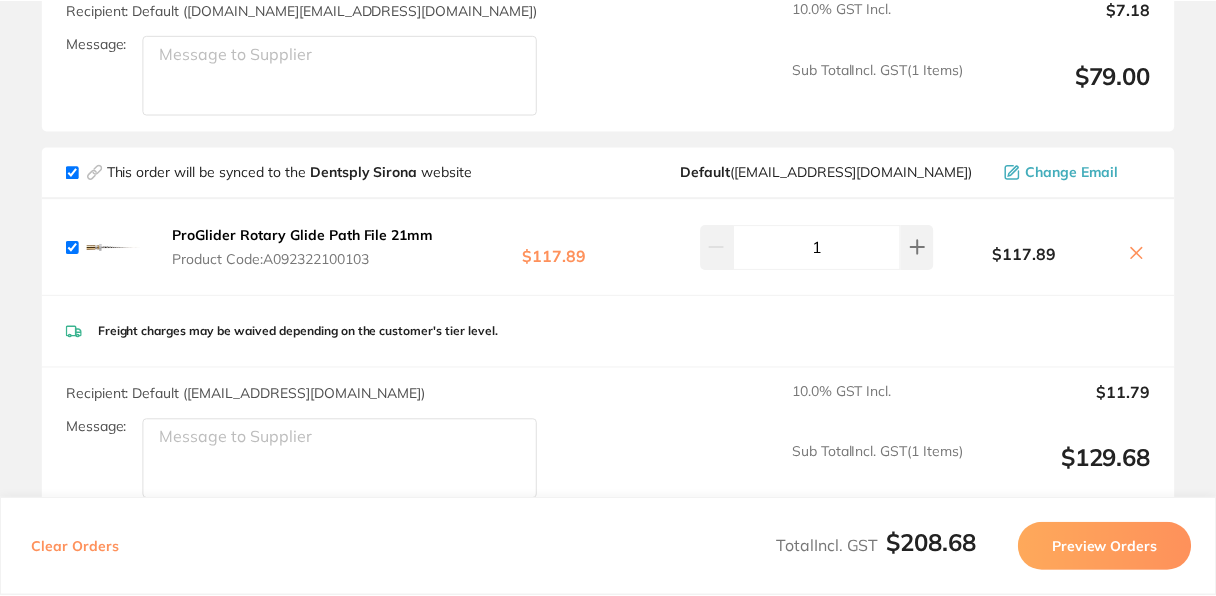 scroll, scrollTop: 200, scrollLeft: 0, axis: vertical 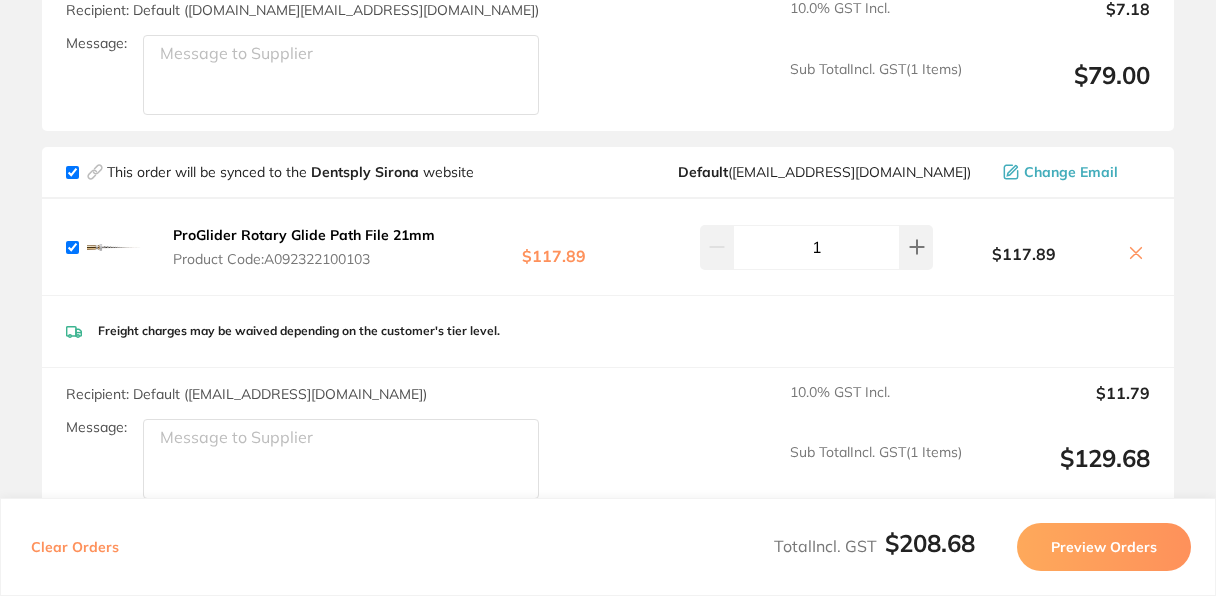 drag, startPoint x: 390, startPoint y: 258, endPoint x: 256, endPoint y: 260, distance: 134.01492 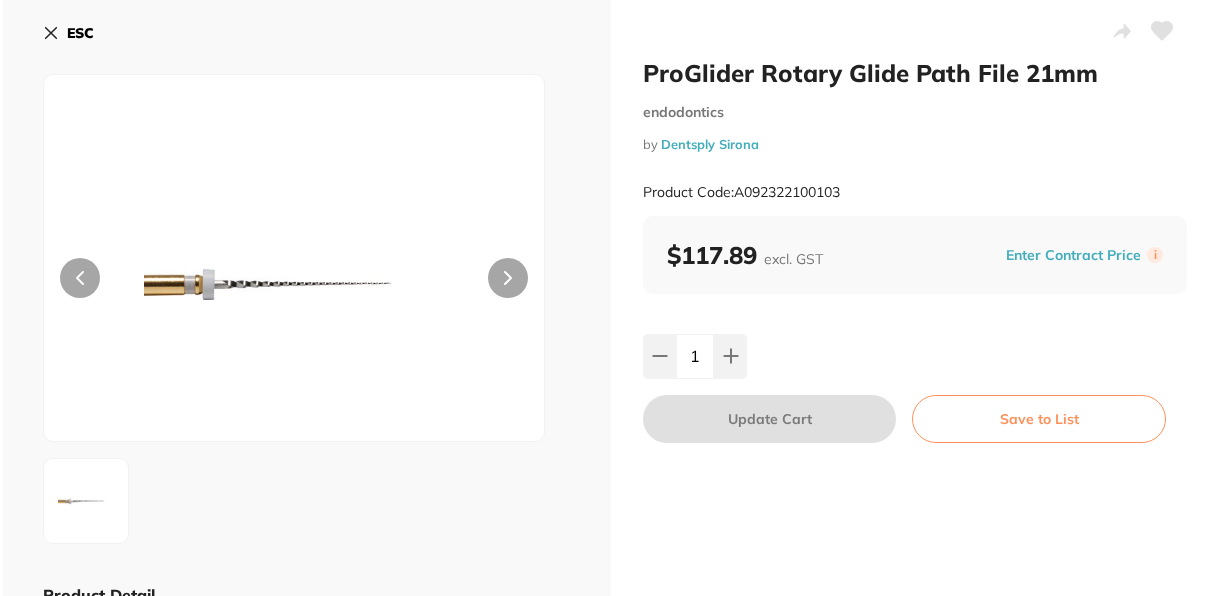scroll, scrollTop: 0, scrollLeft: 0, axis: both 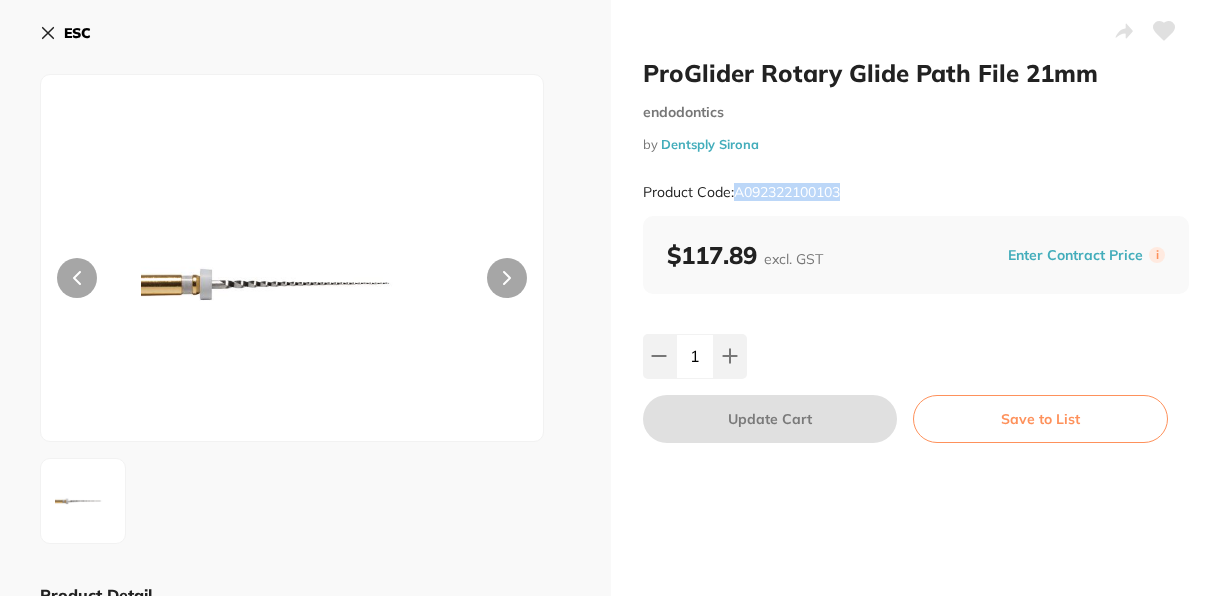 drag, startPoint x: 850, startPoint y: 194, endPoint x: 738, endPoint y: 194, distance: 112 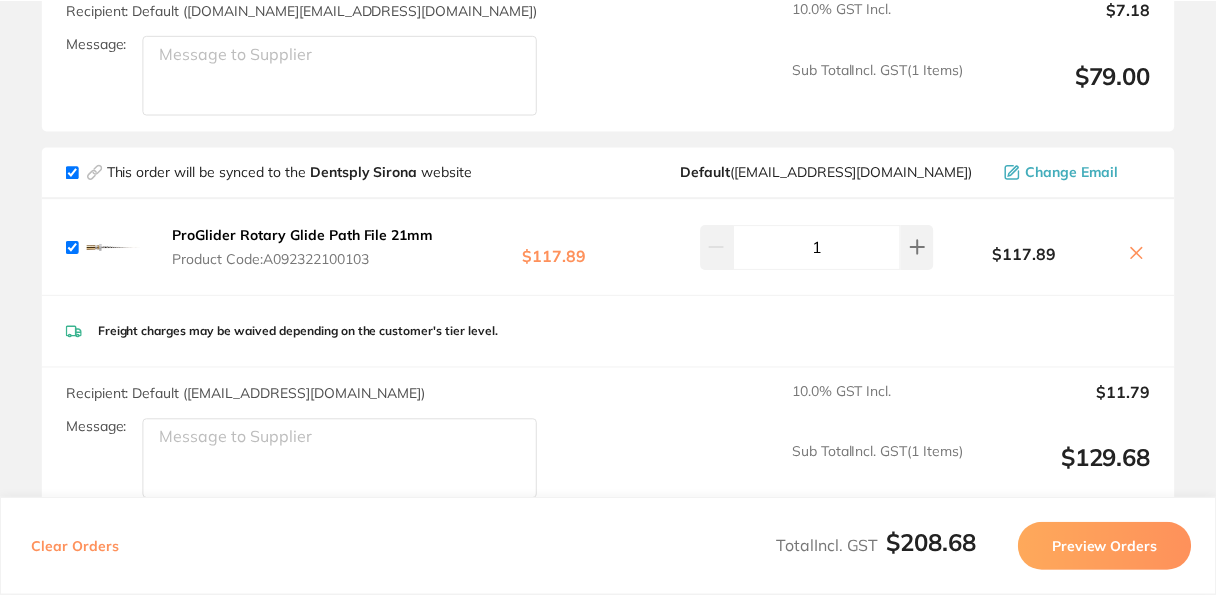 scroll, scrollTop: 200, scrollLeft: 0, axis: vertical 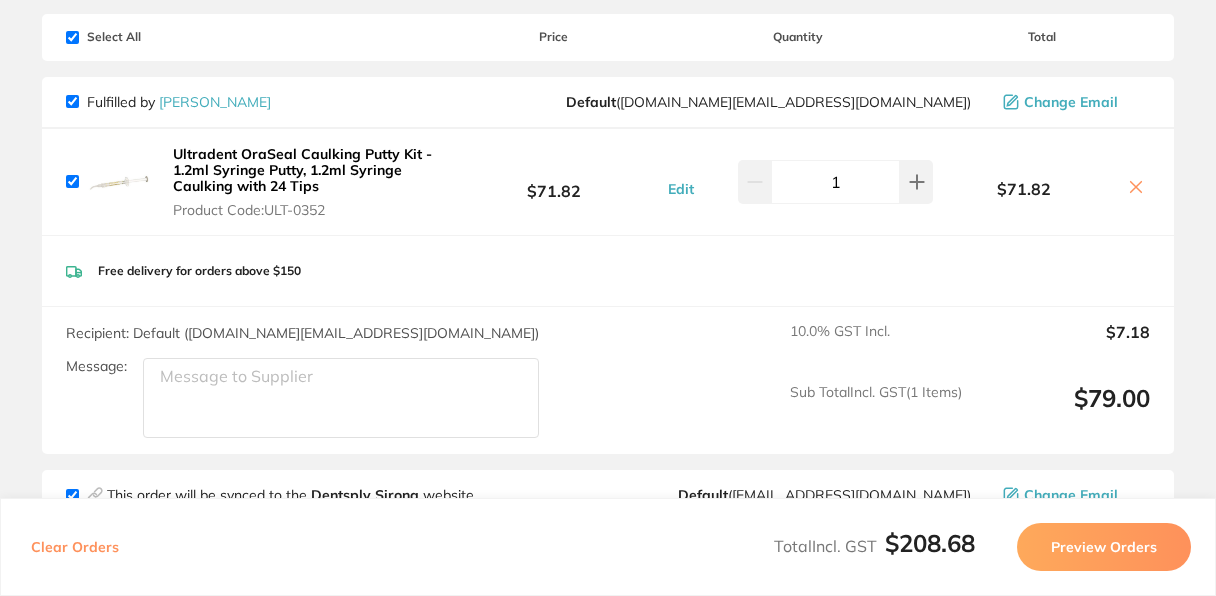 click at bounding box center (72, 37) 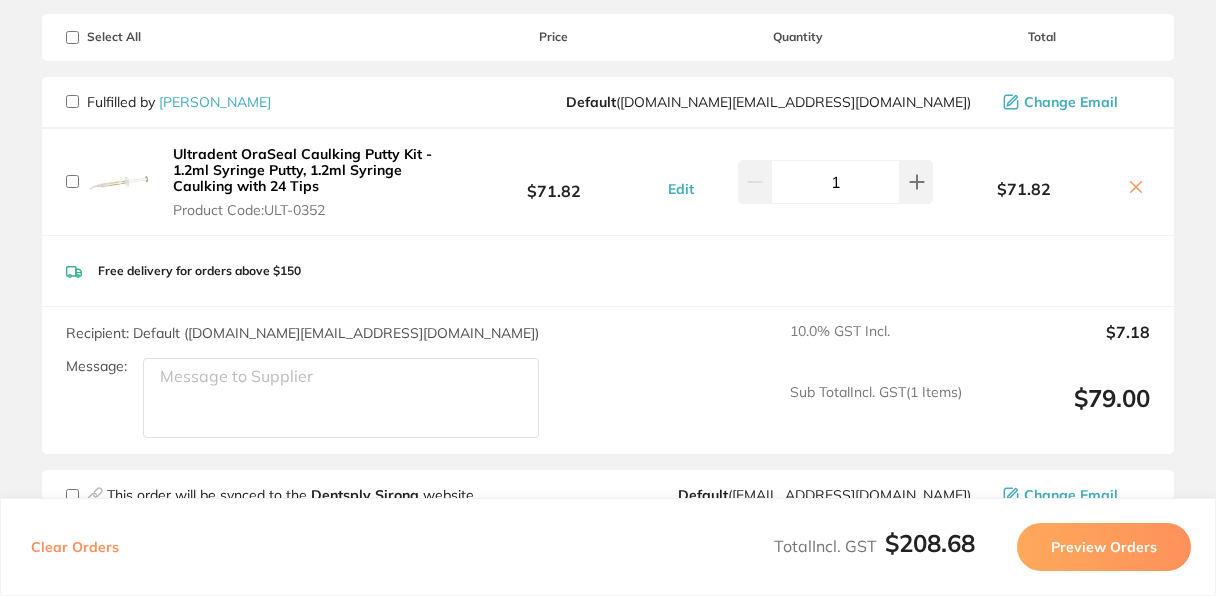 checkbox on "false" 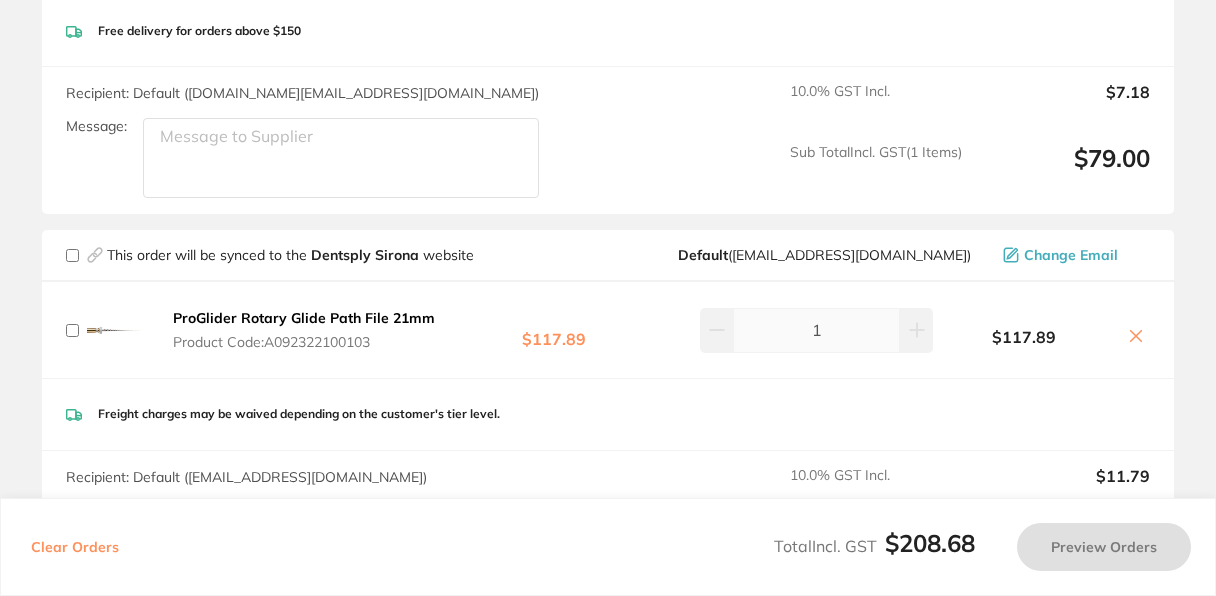 scroll, scrollTop: 361, scrollLeft: 0, axis: vertical 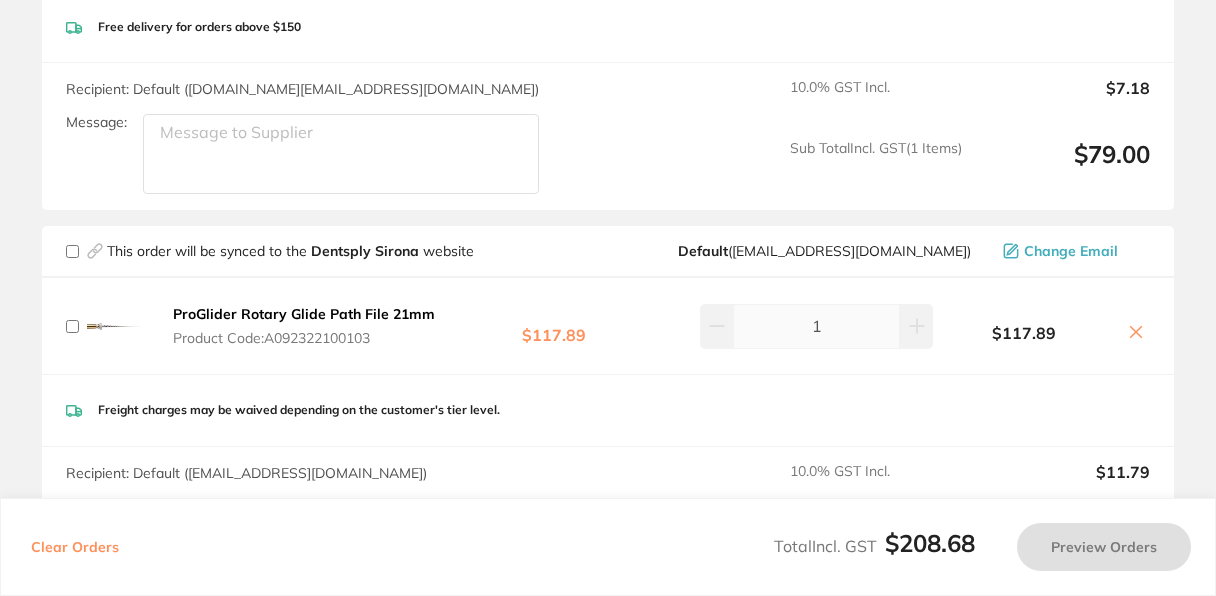 click on "ProGlider Rotary Glide Path File 21mm   Product Code:  A092322100103" at bounding box center [253, 326] 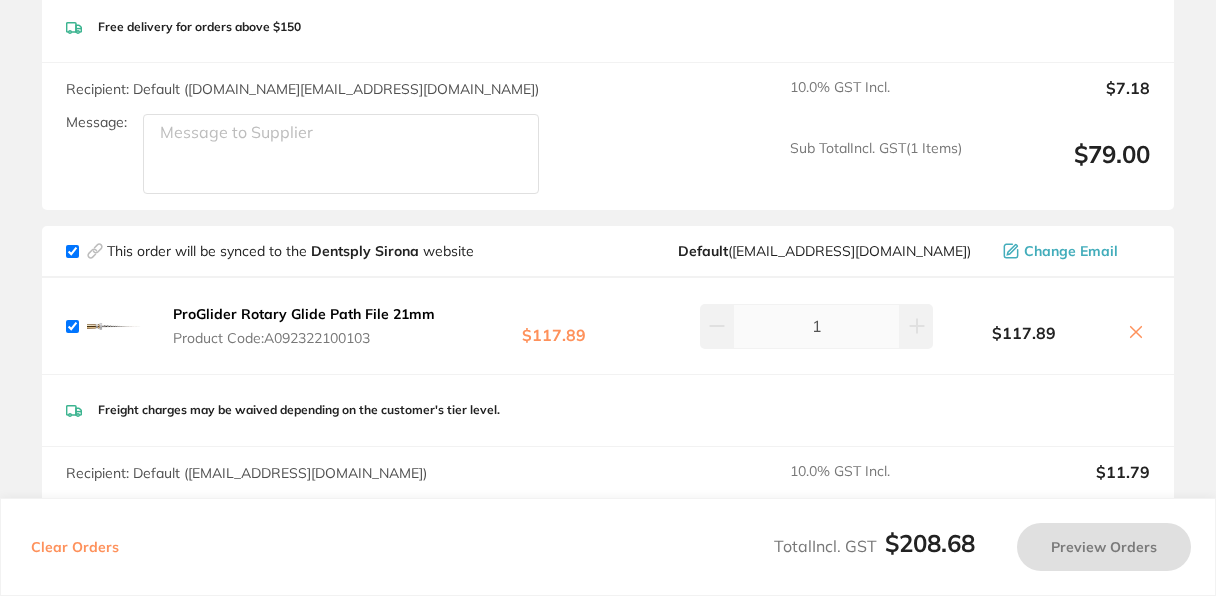 checkbox on "true" 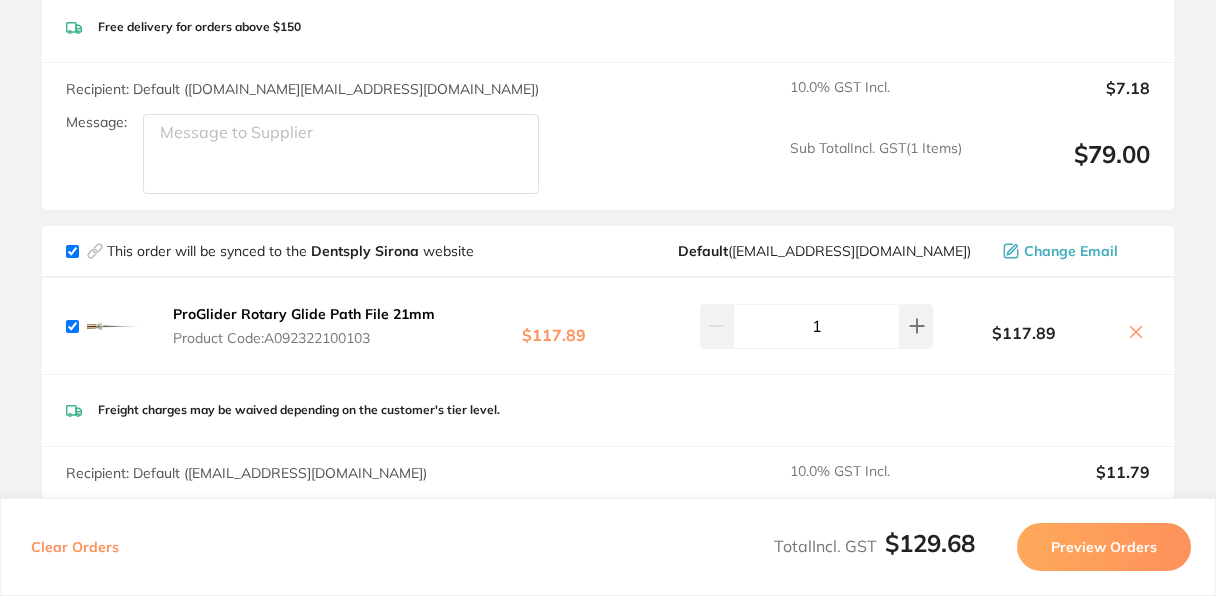click on "Preview Orders" at bounding box center (1104, 547) 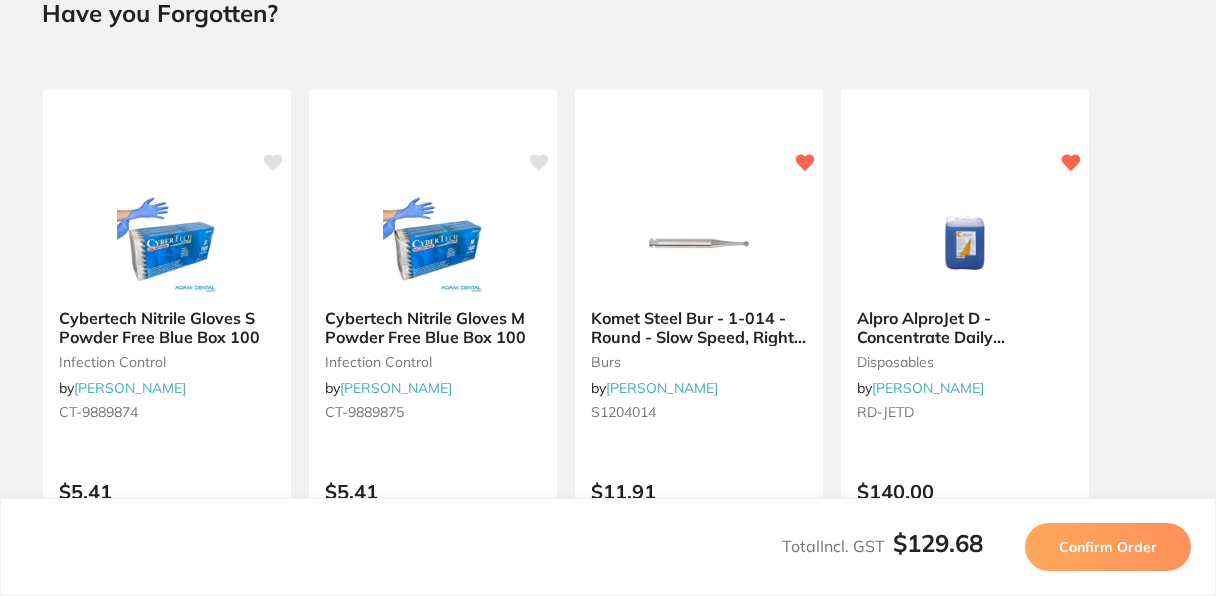scroll, scrollTop: 0, scrollLeft: 0, axis: both 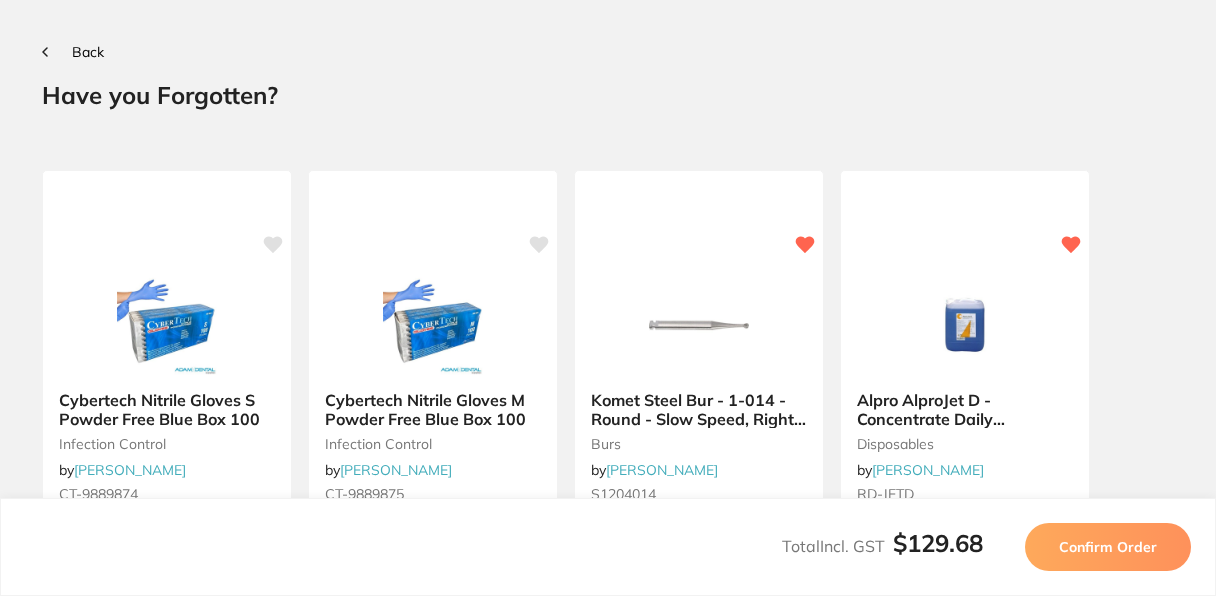click on "Confirm Order" at bounding box center [1108, 547] 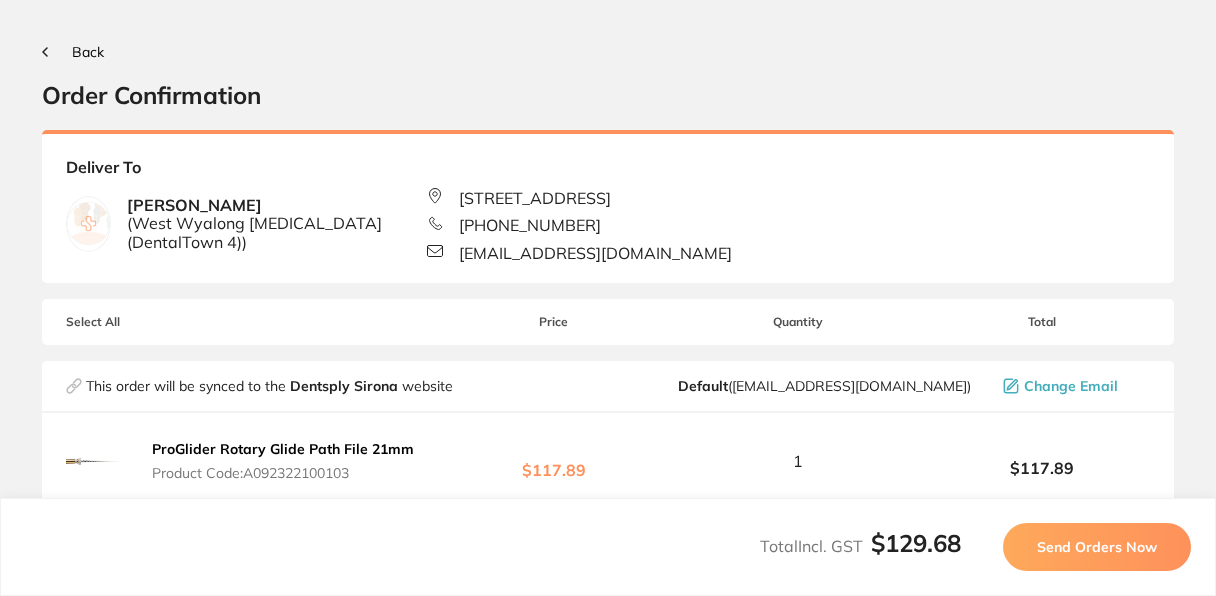 click on "Back Order Confirmation" at bounding box center (608, 76) 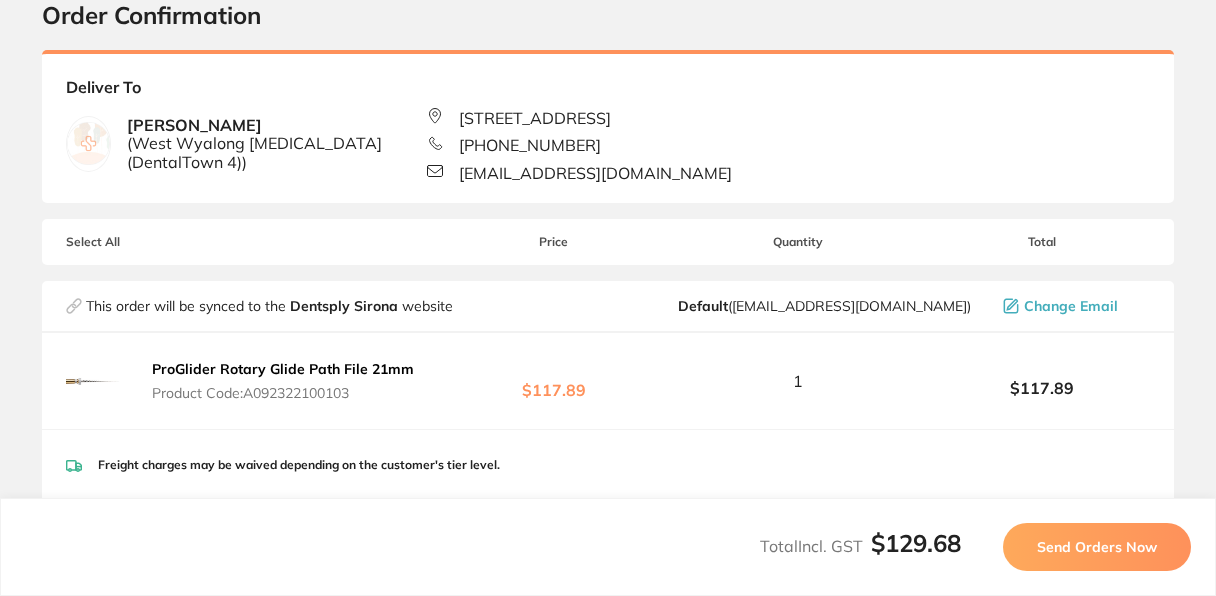 scroll, scrollTop: 120, scrollLeft: 0, axis: vertical 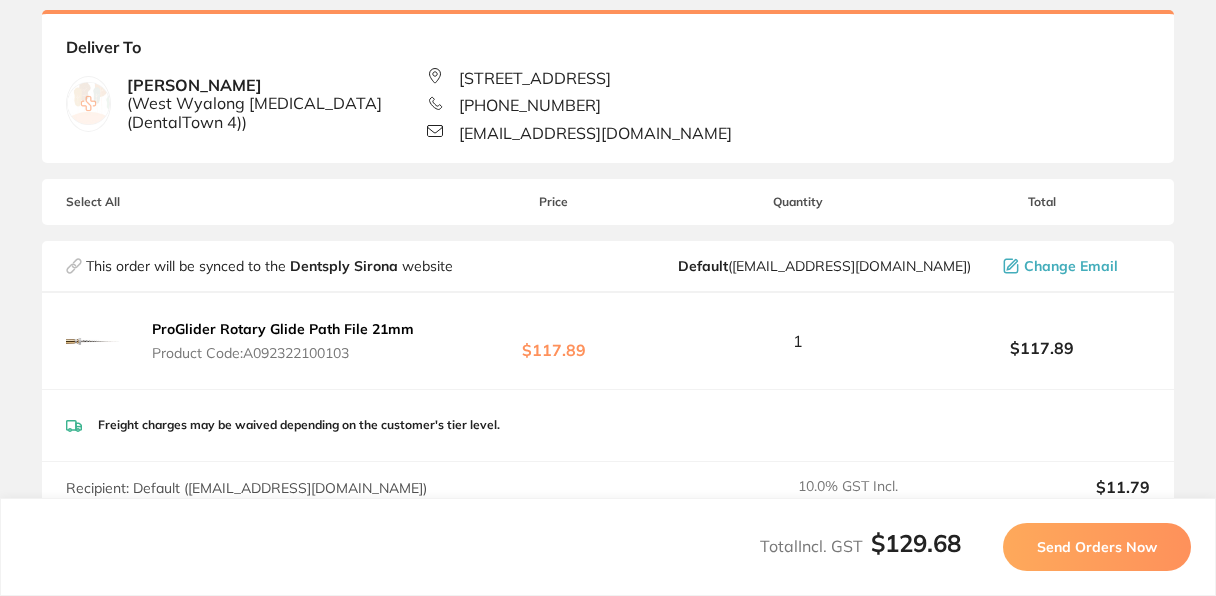 click on "Send Orders Now" at bounding box center [1097, 547] 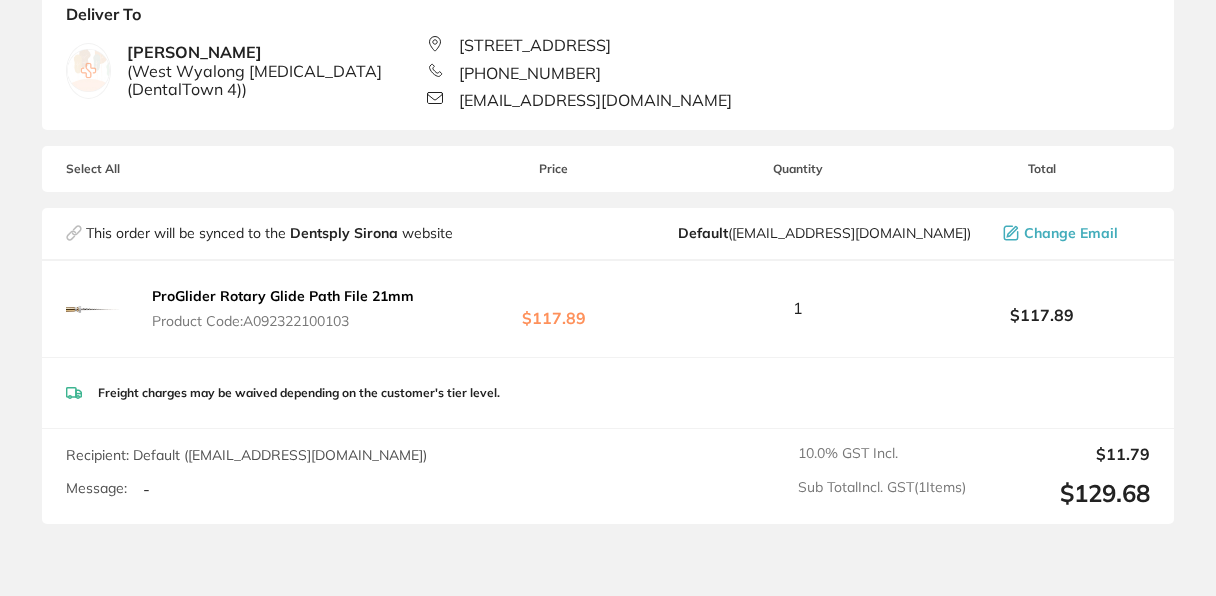 scroll, scrollTop: 482, scrollLeft: 0, axis: vertical 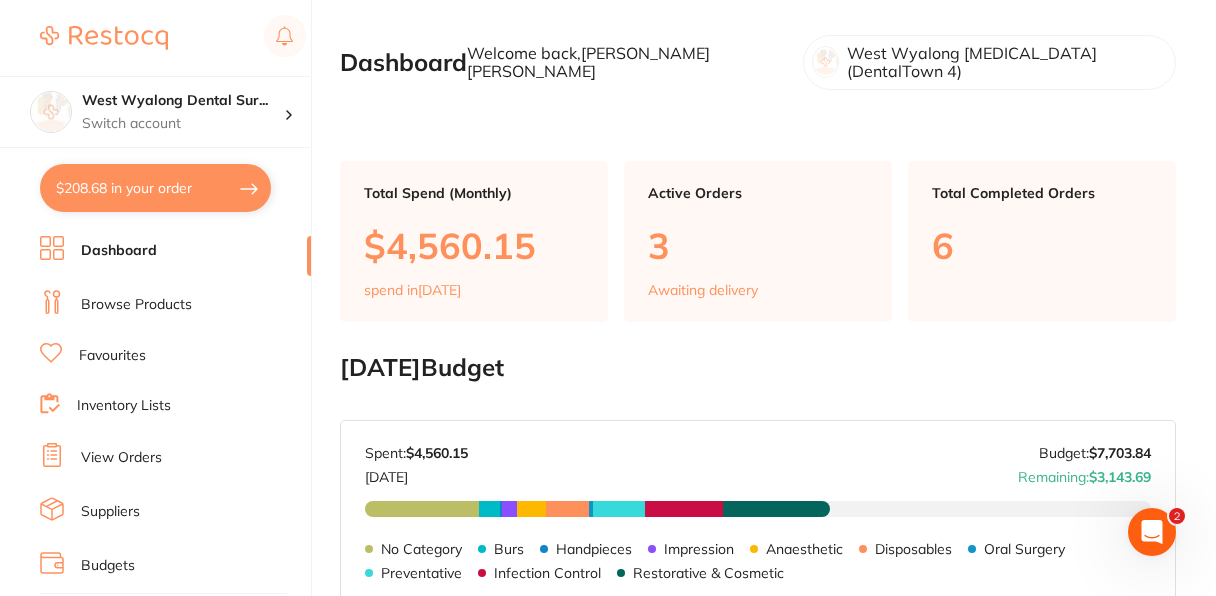 click on "$208.68   in your order" at bounding box center (155, 188) 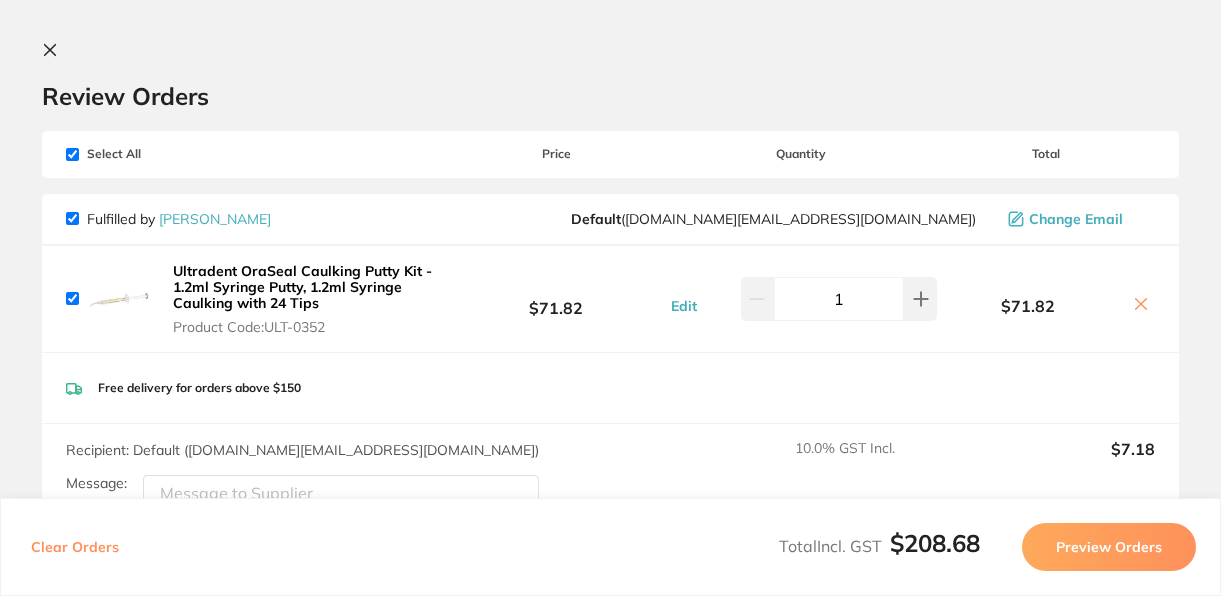 click at bounding box center [72, 154] 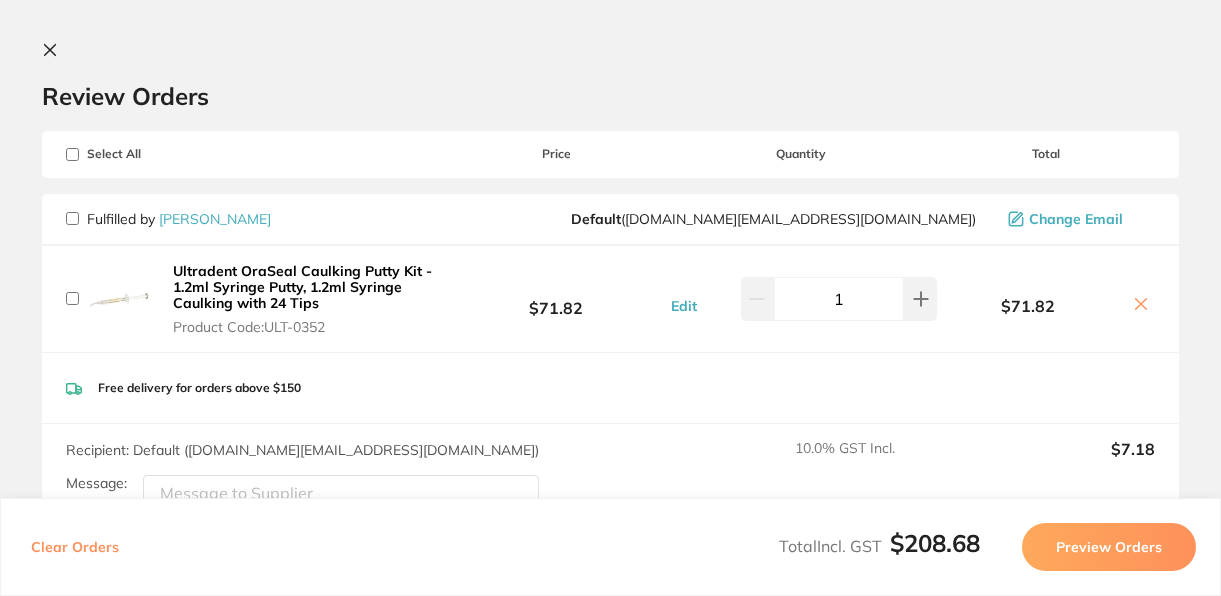 checkbox on "false" 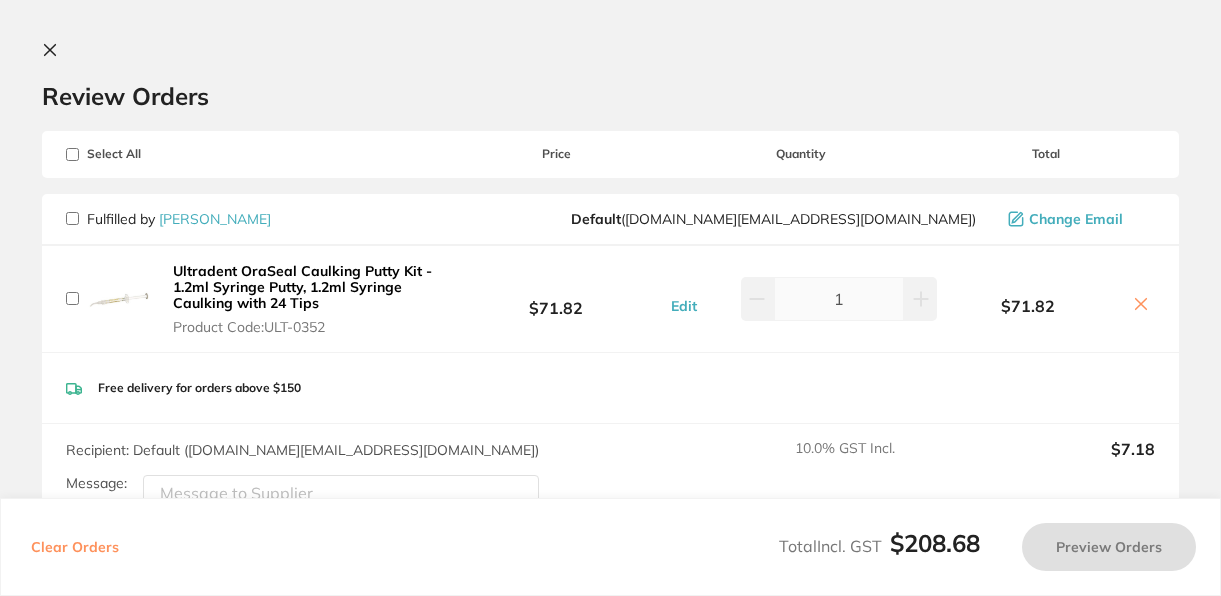 click on "Review Orders" at bounding box center (610, 96) 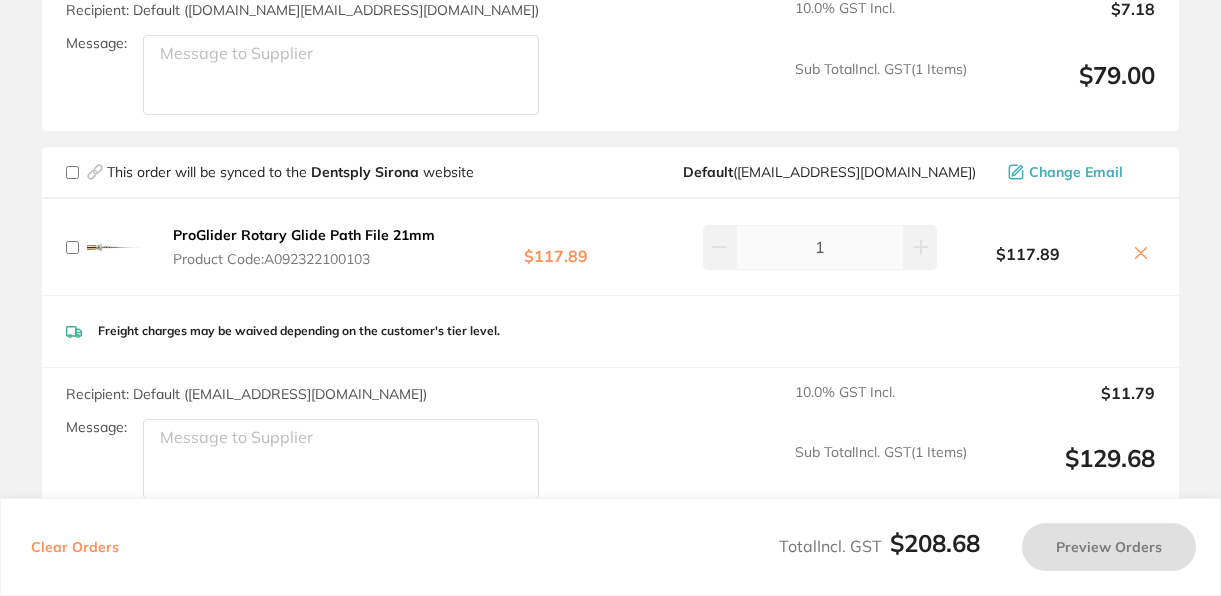 scroll, scrollTop: 520, scrollLeft: 0, axis: vertical 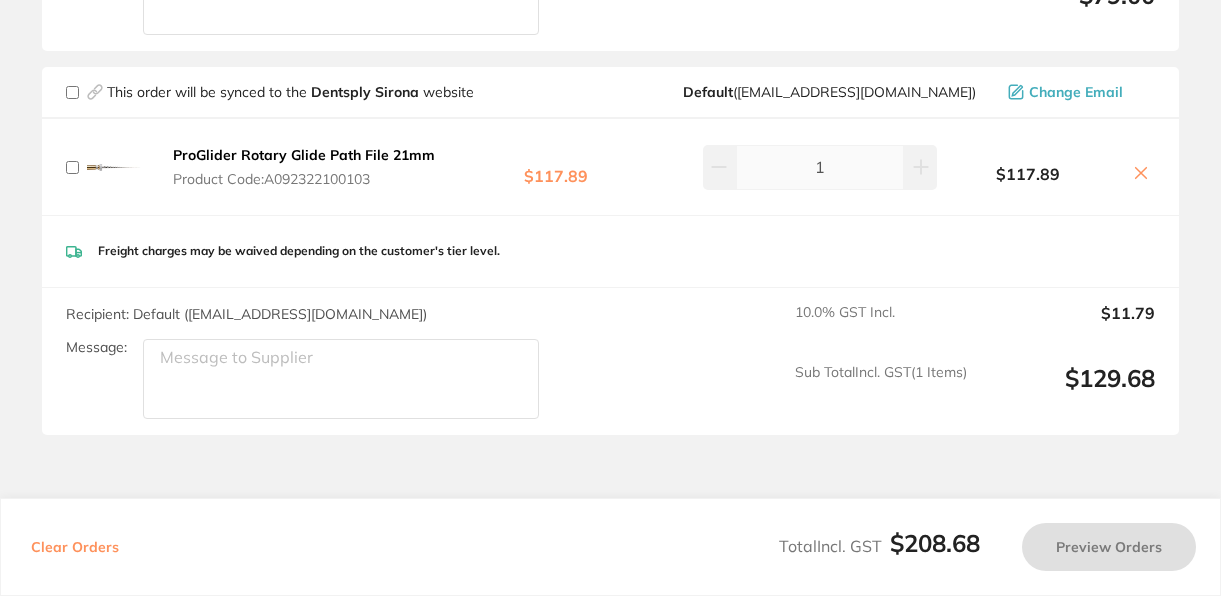 click on "Review Orders Your orders are being processed and we will notify you once we have placed the orders. You may close this window Back to Preview Orders Jul 25 2025, 11:05 Deliver To Rebecca  Cassidy ( West Wyalong Dental Surgery (DentalTown 4) ) 80 Main Street, West Wyalong NSW 2670 (02) 6972 2018 wwdentalreception@gmail.com Select All Price Quantity Total Fulfilled by   Henry Schein Halas Default ( customer.care@henryschein.com.au ) Change Email   Ultradent OraSeal Caulking Putty Kit - 1.2ml Syringe Putty, 1.2ml Syringe Caulking with 24 Tips   Product Code:  ULT-0352     $71.82 Edit     1         $71.82   Ultradent OraSeal Caulking Putty Kit - 1.2ml Syringe Putty, 1.2ml Syringe Caulking with 24 Tips   Product Code:  ULT-0352     $71.82 Edit     1         Free delivery for orders above $150 Recipient: Default ( customer.care@henryschein.com.au ) Message: 10.0 % GST Incl. $7.18 Sub Total  Incl. GST ( 1   Items) $79.00 This order will be synced to the     Dentsply Sirona     website Default ( ) Change Email" at bounding box center (610, 298) 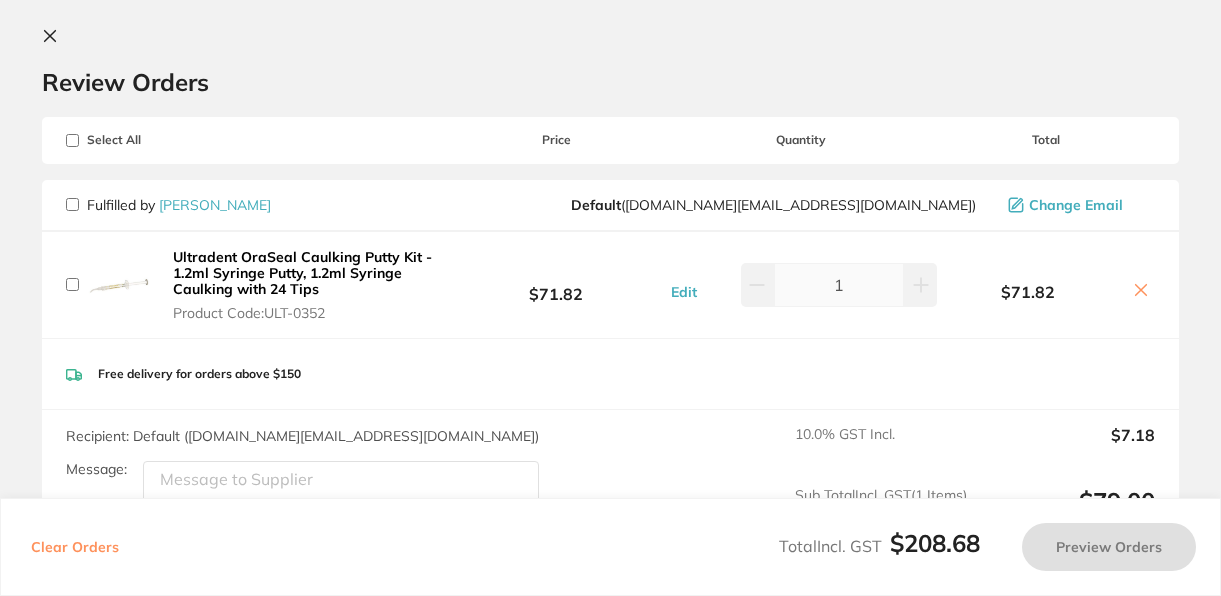 scroll, scrollTop: 0, scrollLeft: 0, axis: both 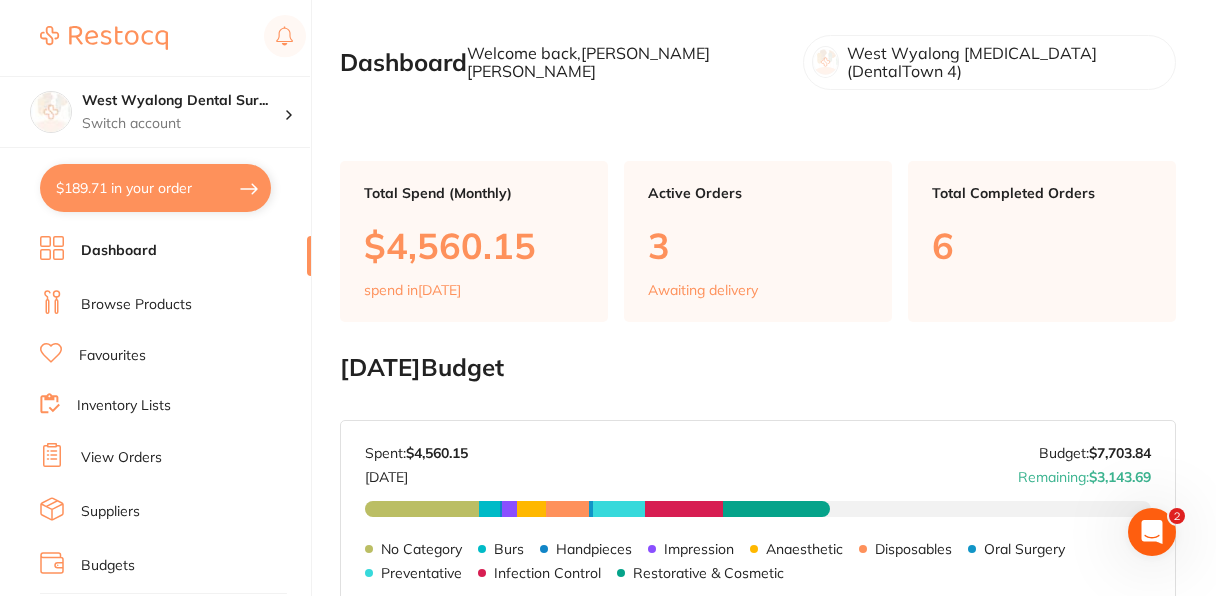 click on "$189.71   in your order" at bounding box center [155, 188] 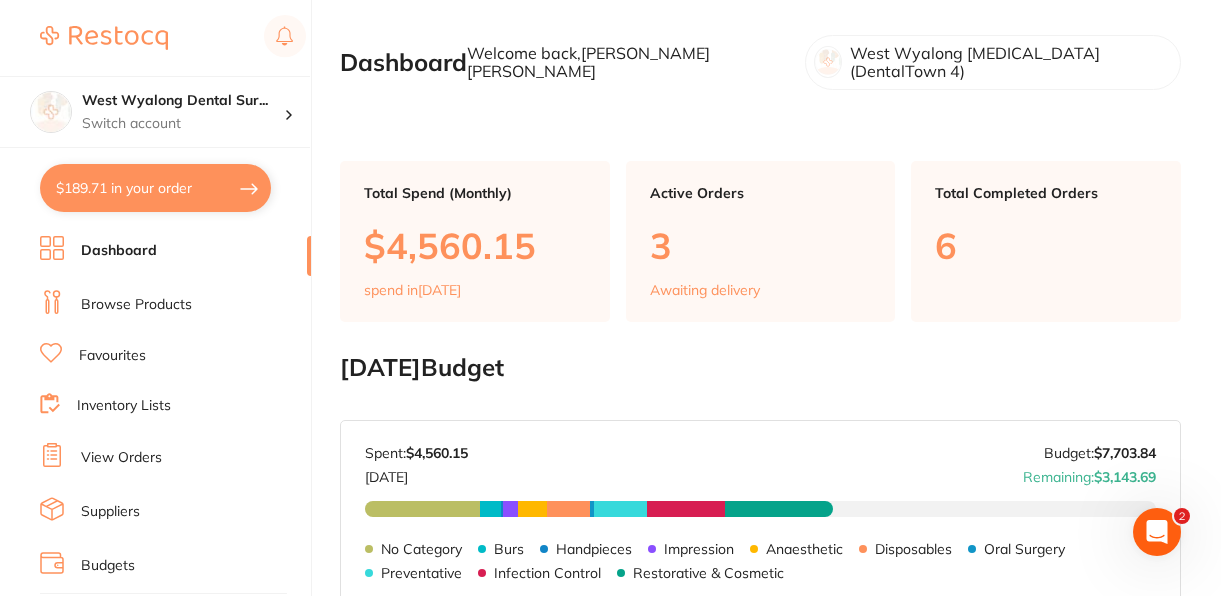 checkbox on "true" 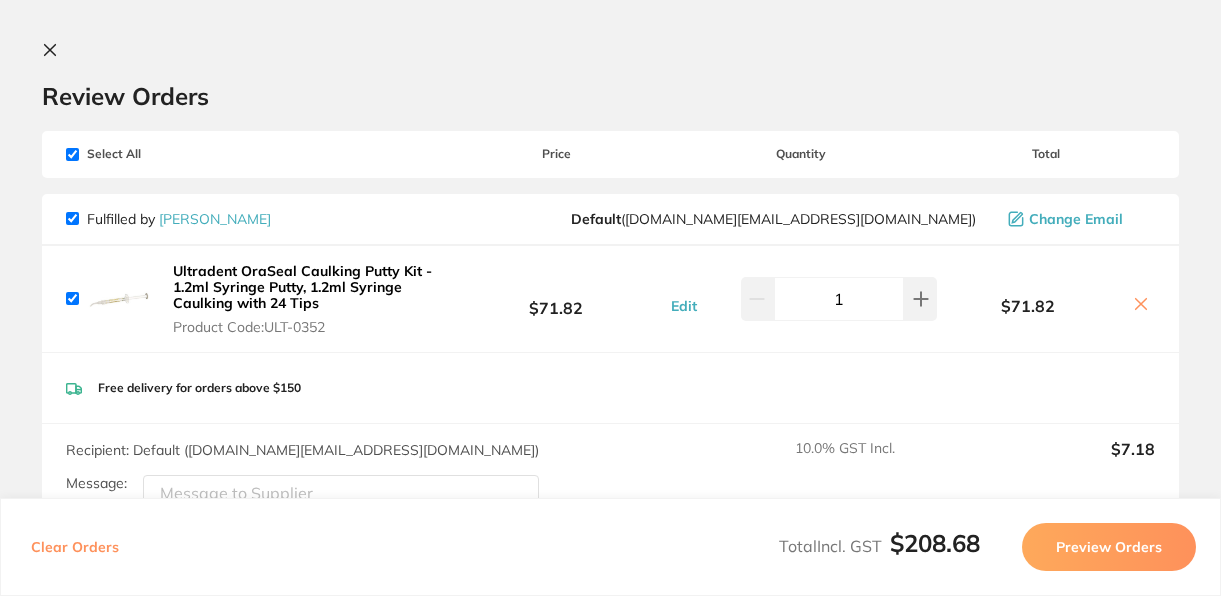 click on "Review Orders" at bounding box center [610, 76] 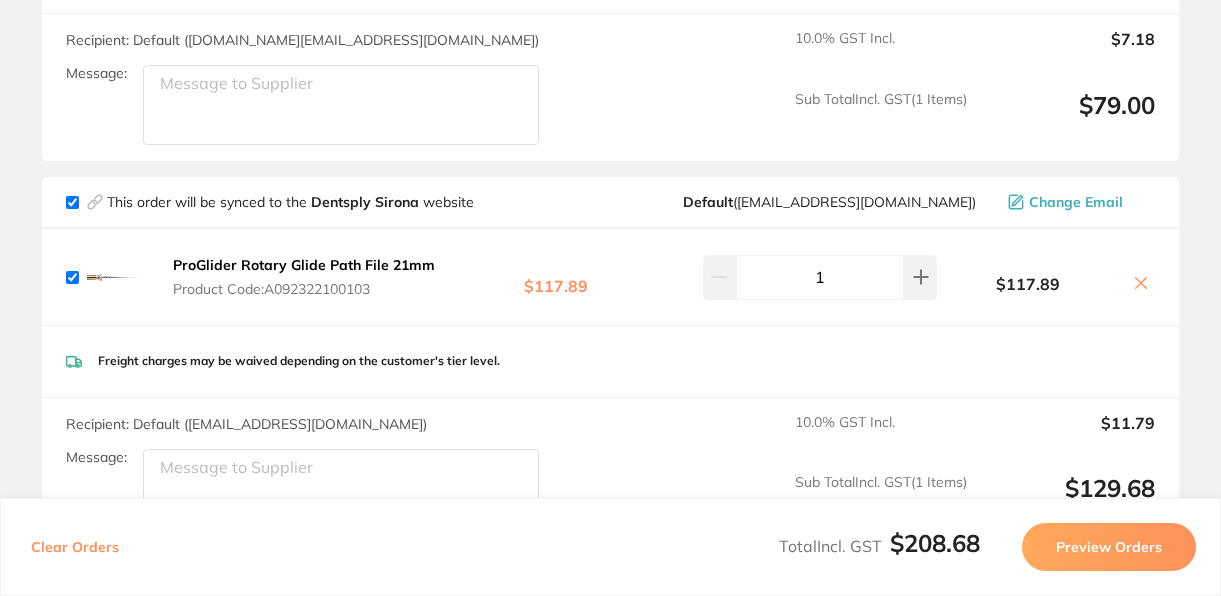scroll, scrollTop: 440, scrollLeft: 0, axis: vertical 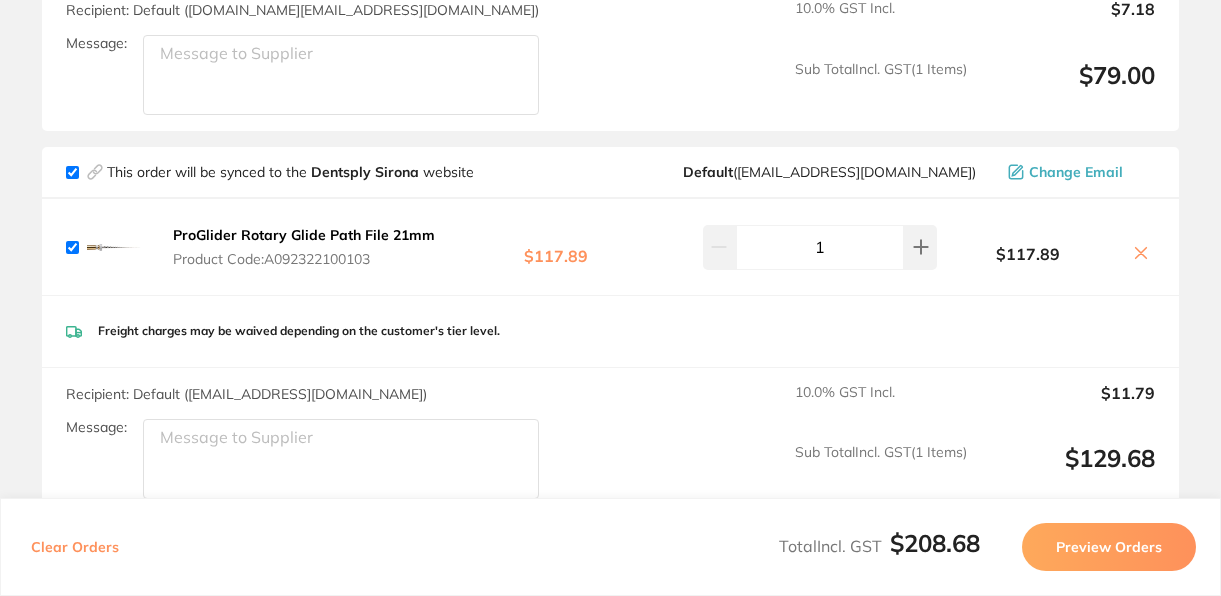 click on "Review Orders Your orders are being processed and we will notify you once we have placed the orders. You may close this window Back to Preview Orders Jul 25 2025, 11:11 Henry Schein Halas # 87039 Dentsply Sirona # 87575 Deliver To Rebecca  Cassidy ( West Wyalong Dental Surgery (DentalTown 4) ) 80 Main Street, West Wyalong NSW 2670 (02) 6972 2018 wwdentalreception@gmail.com Select All Price Quantity Total Fulfilled by   Henry Schein Halas Default ( customer.care@henryschein.com.au ) Change Email   Ultradent OraSeal Caulking Putty Kit - 1.2ml Syringe Putty, 1.2ml Syringe Caulking with 24 Tips   Product Code:  ULT-0352     $71.82 Edit     1         $71.82   Ultradent OraSeal Caulking Putty Kit - 1.2ml Syringe Putty, 1.2ml Syringe Caulking with 24 Tips   Product Code:  ULT-0352     $71.82 Edit     1         Free delivery for orders above $150 Recipient: Default ( customer.care@henryschein.com.au ) Message: 10.0 % GST Incl. $7.18 Sub Total  Incl. GST ( 1   Items) $79.00 This order will be synced to the         ( )" at bounding box center (610, 298) 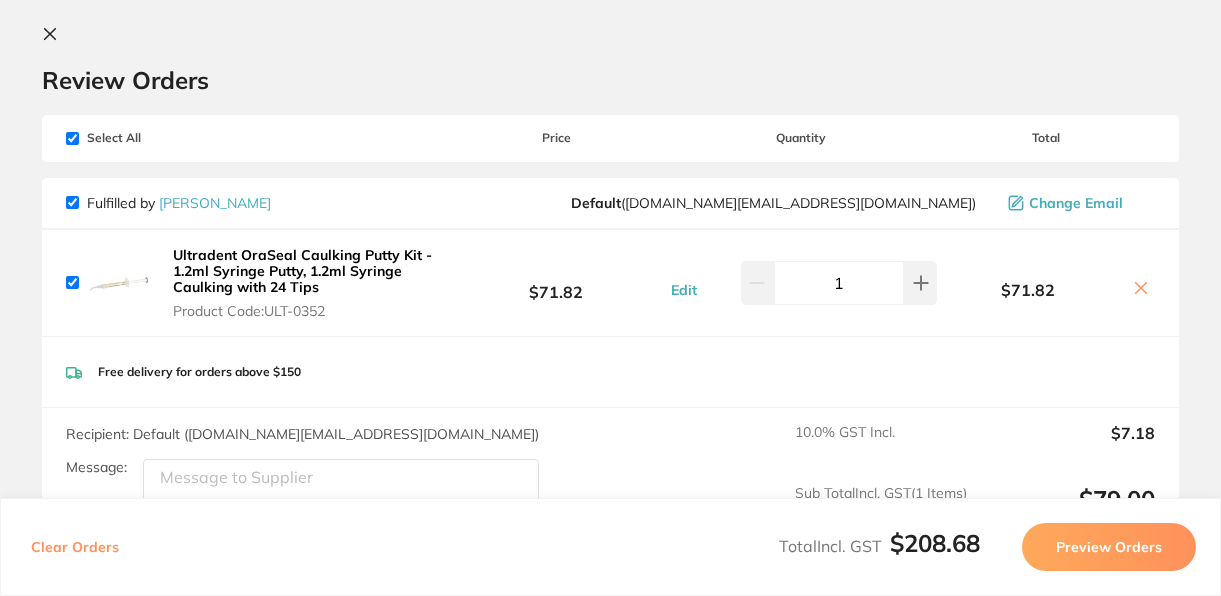 scroll, scrollTop: 0, scrollLeft: 0, axis: both 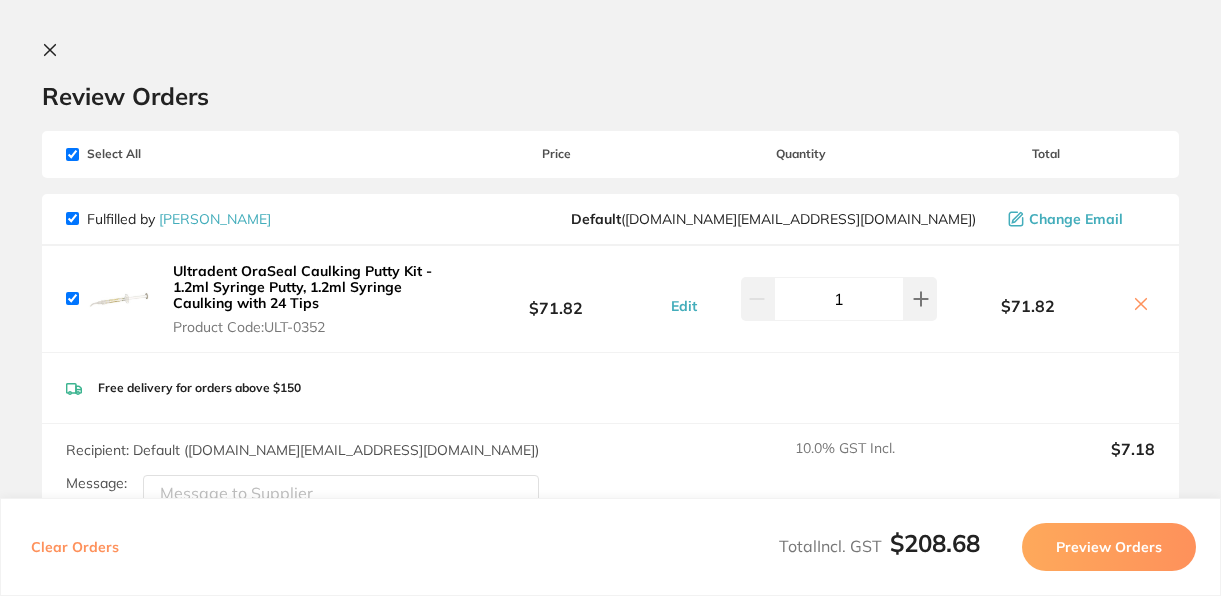 click 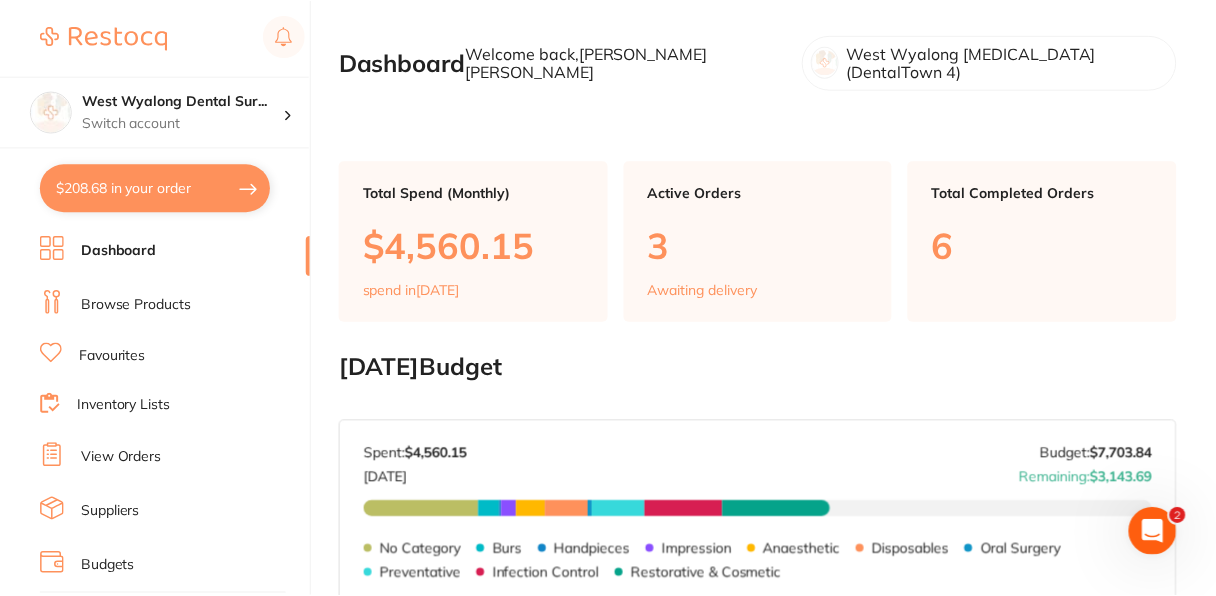 scroll, scrollTop: 200, scrollLeft: 0, axis: vertical 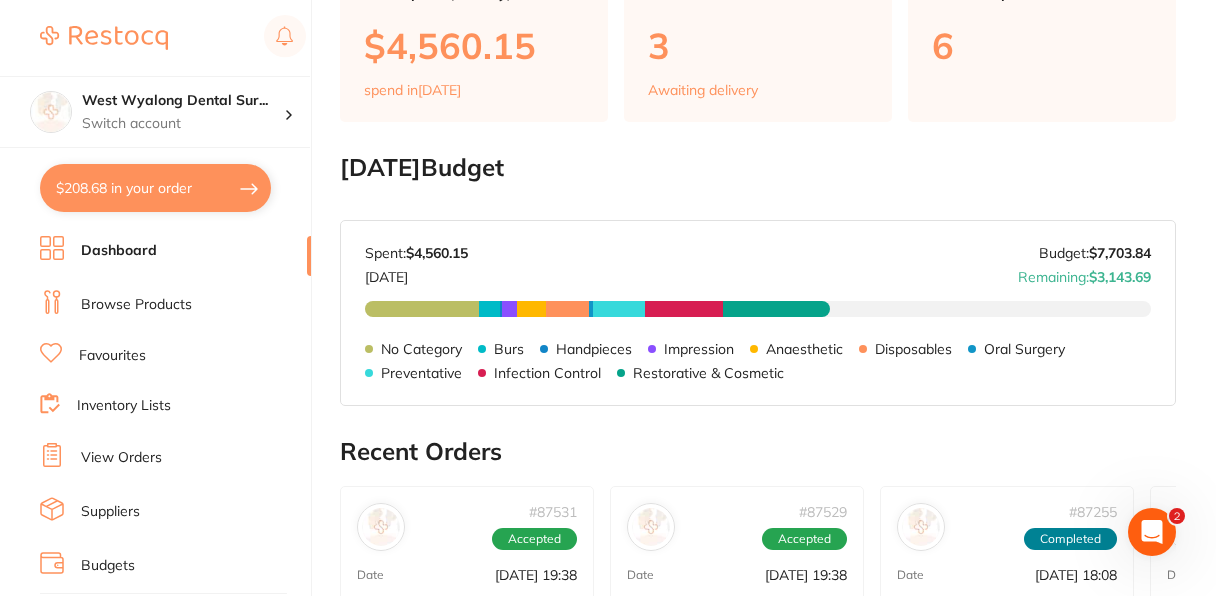 click on "Suppliers" at bounding box center (110, 512) 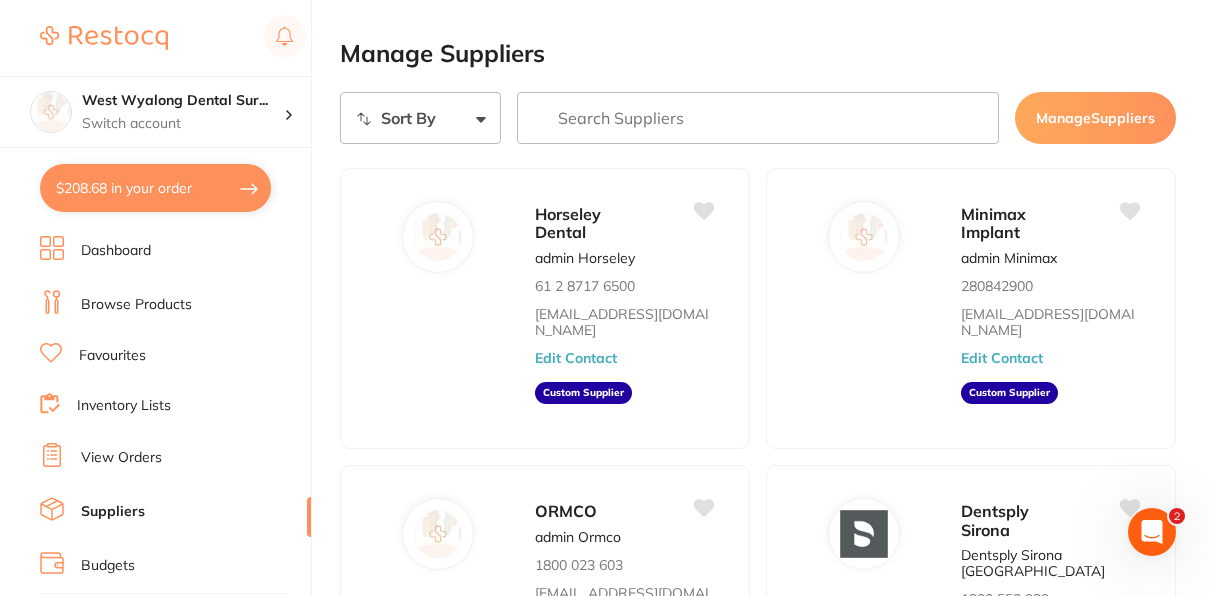 scroll, scrollTop: 0, scrollLeft: 0, axis: both 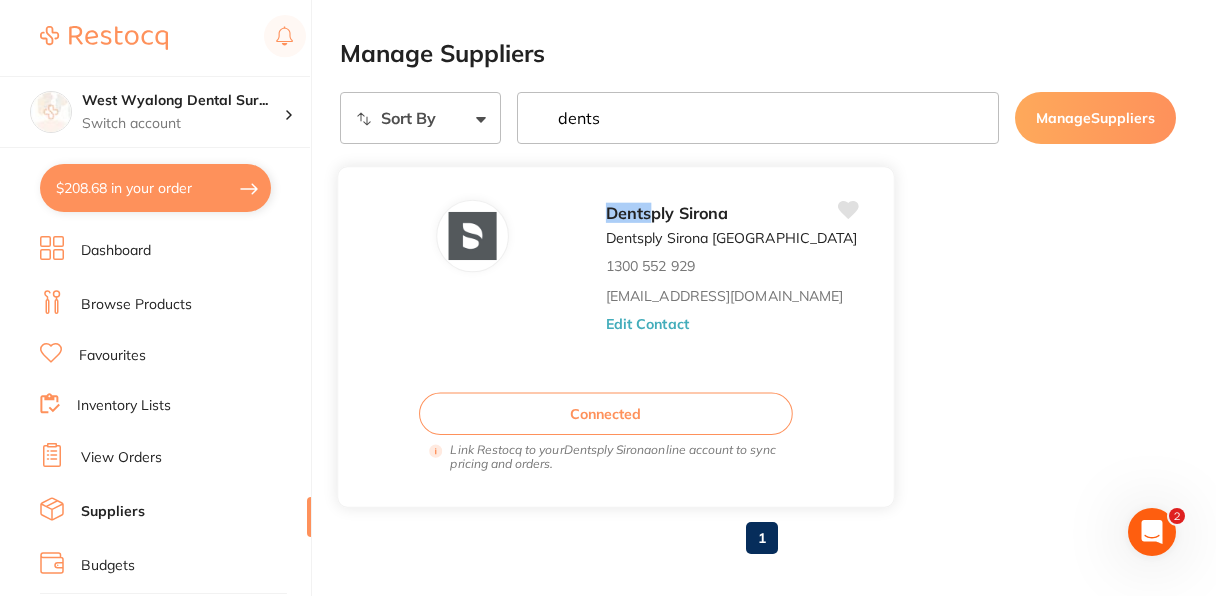 type on "dents" 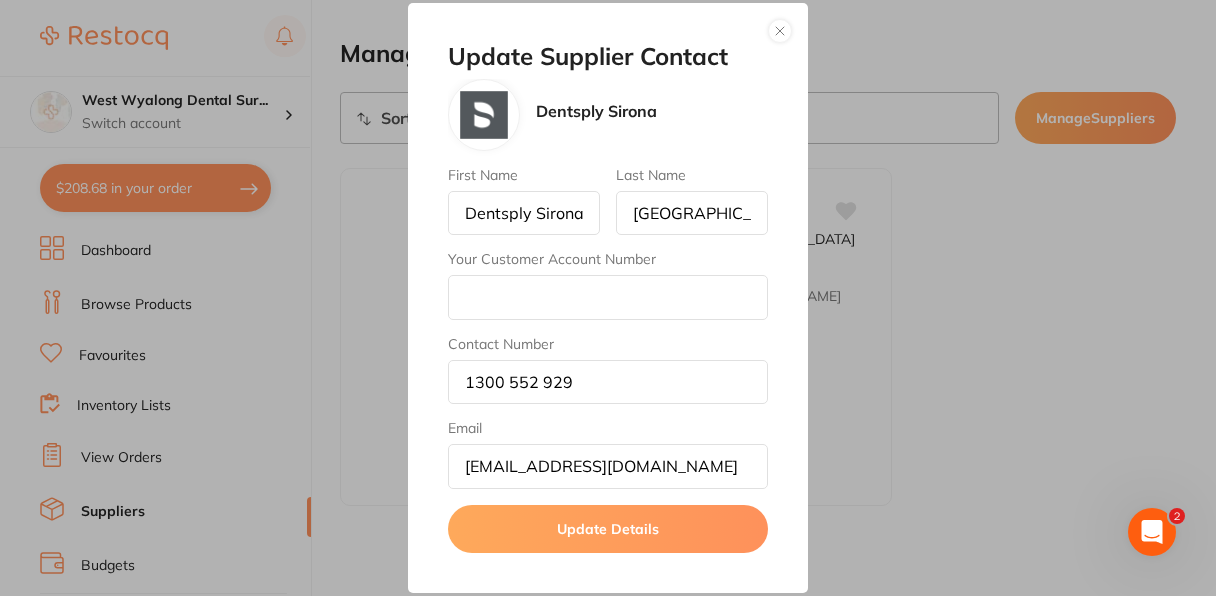 click at bounding box center [780, 31] 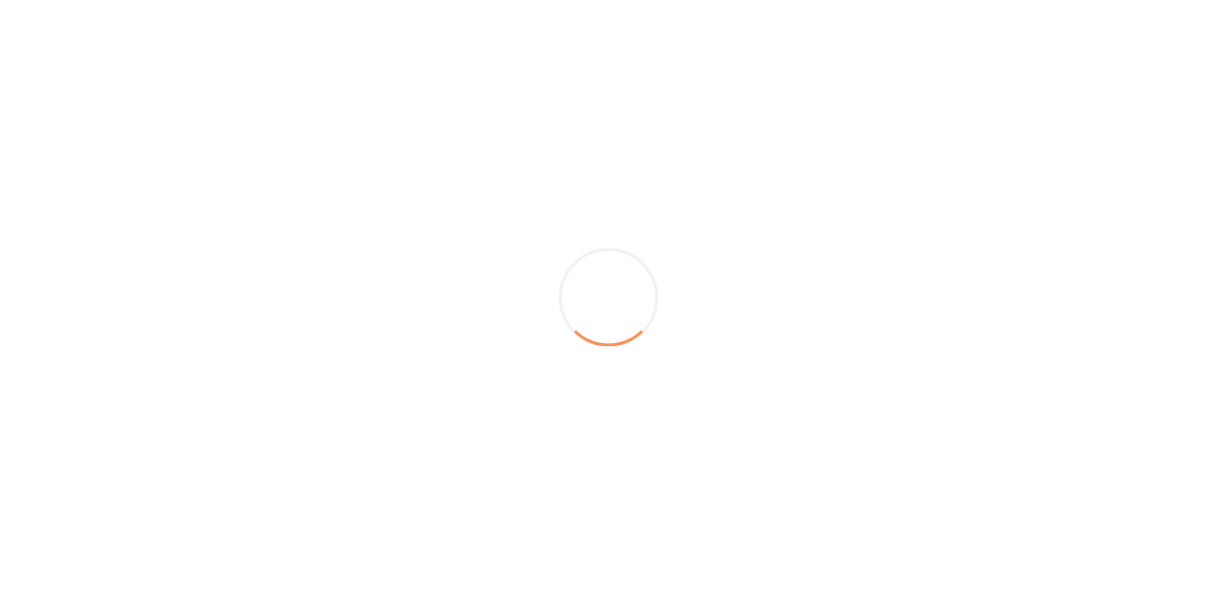 scroll, scrollTop: 0, scrollLeft: 0, axis: both 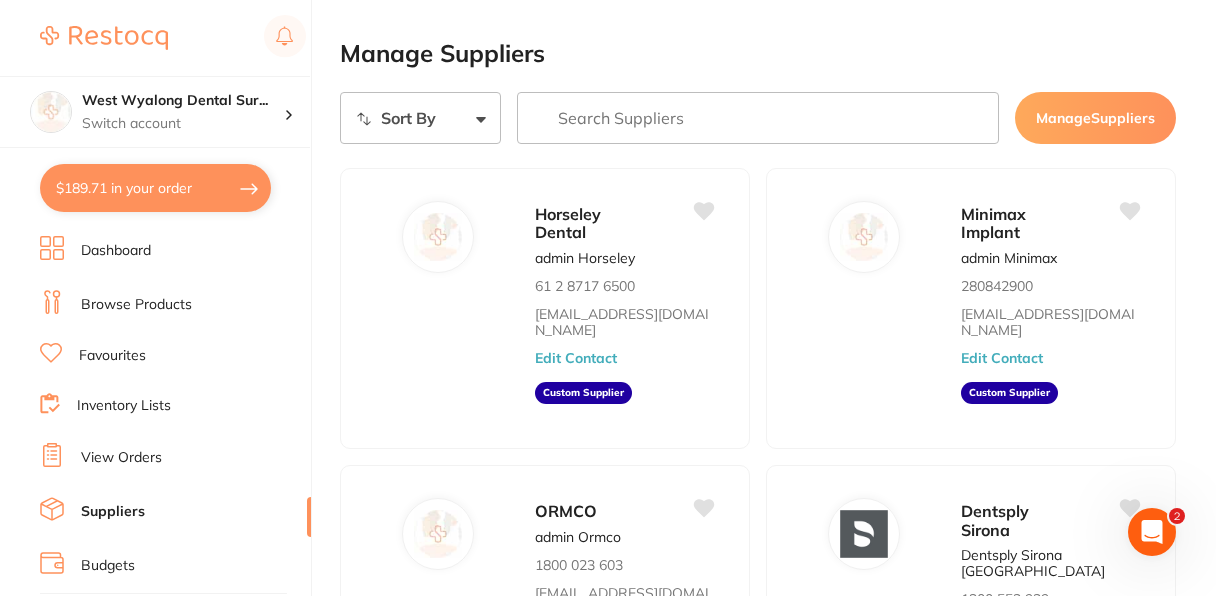 click on "$189.71   in your order" at bounding box center (155, 188) 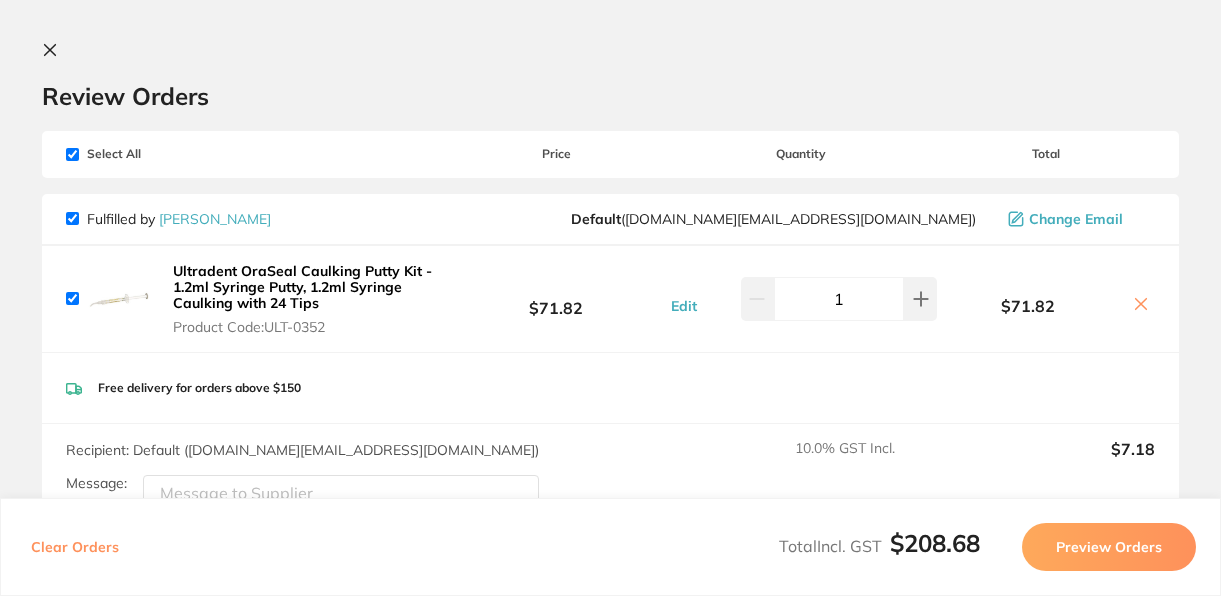 click at bounding box center (72, 154) 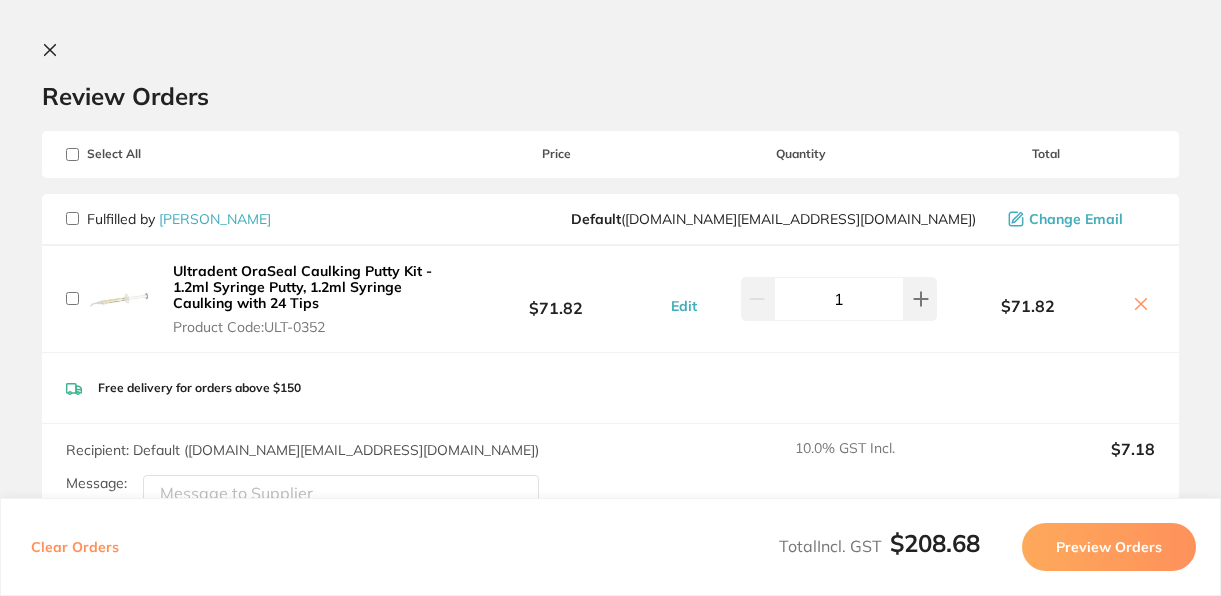 checkbox on "false" 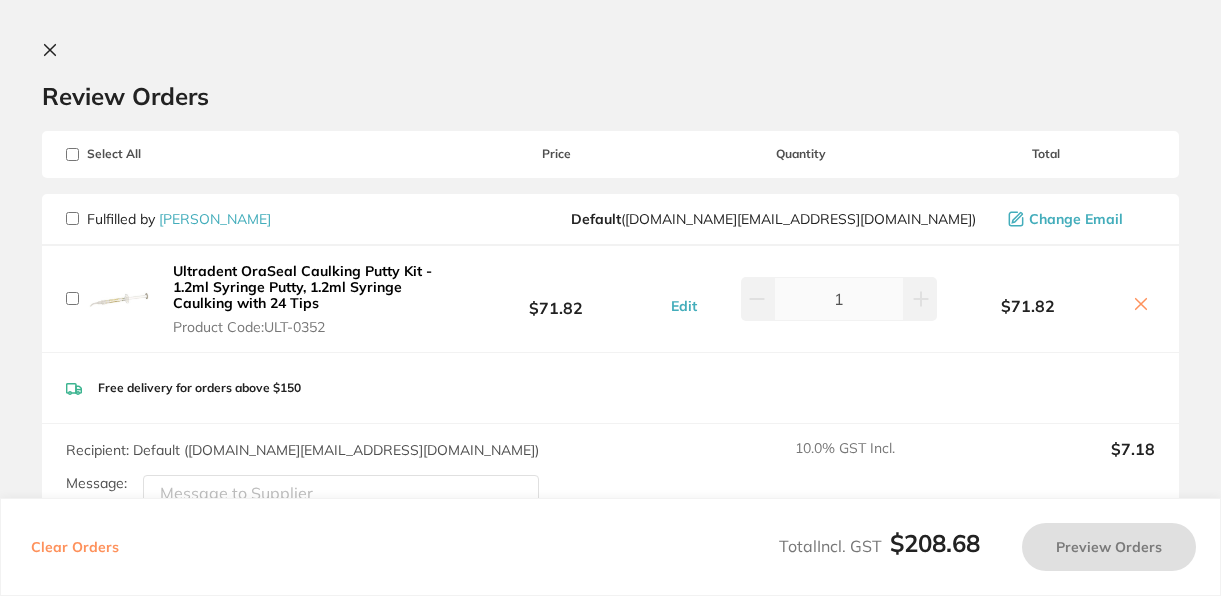 click on "Review Orders" at bounding box center [610, 96] 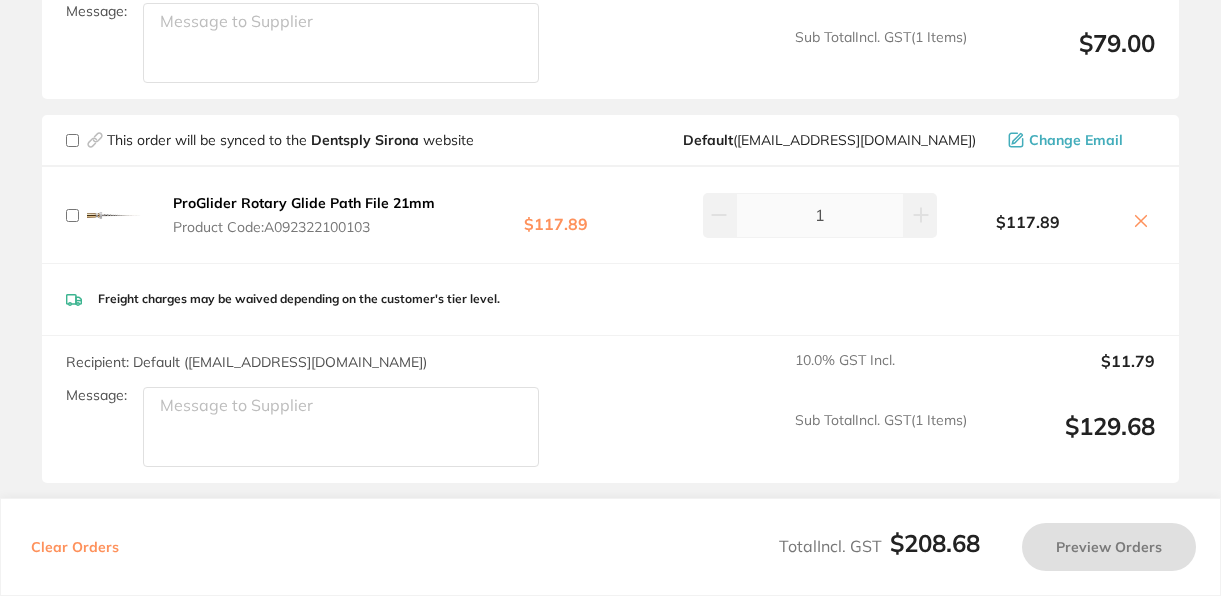 scroll, scrollTop: 480, scrollLeft: 0, axis: vertical 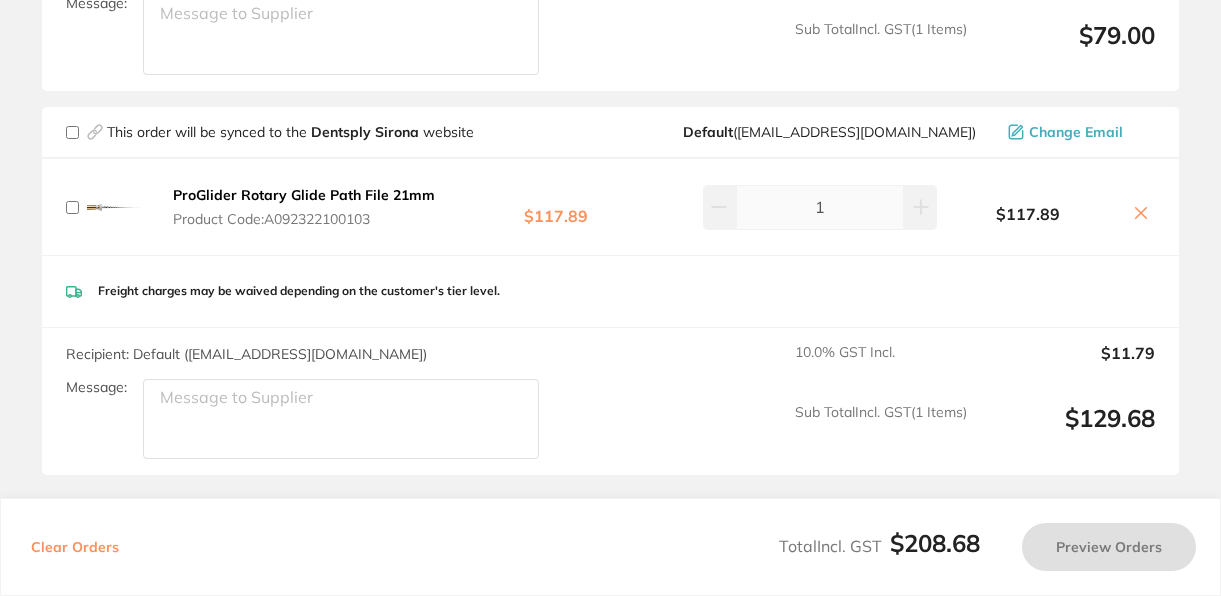 click on "Review Orders Your orders are being processed and we will notify you once we have placed the orders. You may close this window Back to Preview Orders [DATE] 11:20 Deliver To [PERSON_NAME] ( West Wyalong [MEDICAL_DATA] (DentalTown 4) ) [STREET_ADDRESS] (02) 6972 2018 [EMAIL_ADDRESS][DOMAIN_NAME] Select All Price Quantity Total Fulfilled by   [PERSON_NAME] Default ( [DOMAIN_NAME][EMAIL_ADDRESS][DOMAIN_NAME] ) Change Email   Ultradent OraSeal Caulking Putty Kit - 1.2ml Syringe Putty, 1.2ml Syringe Caulking with 24 Tips   Product Code:  ULT-0352     $71.82 Edit     1         $71.82   Ultradent OraSeal Caulking Putty Kit - 1.2ml Syringe Putty, 1.2ml Syringe Caulking with 24 Tips   Product Code:  ULT-0352     $71.82 Edit     1         Free delivery for orders above $150 Recipient: Default ( [DOMAIN_NAME][EMAIL_ADDRESS][DOMAIN_NAME] ) Message: 10.0 % GST Incl. $7.18 Sub Total  Incl. GST ( 1   Items) $79.00 This order will be synced to the     Dentsply Sirona     website Default ( ) Change Email" at bounding box center [610, 298] 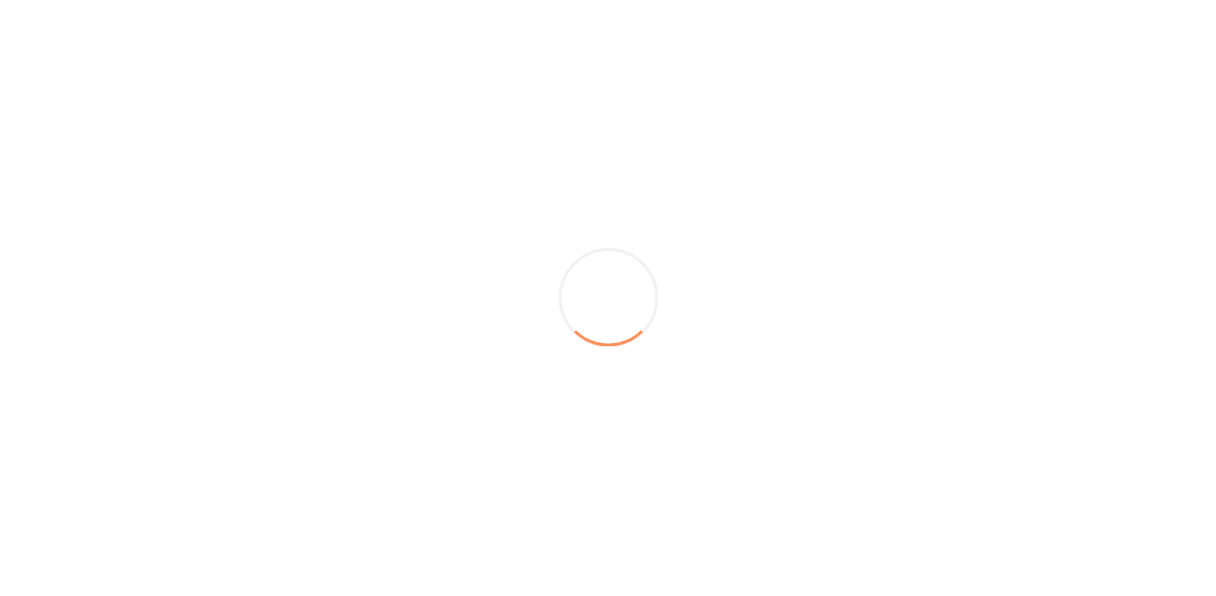 scroll, scrollTop: 0, scrollLeft: 0, axis: both 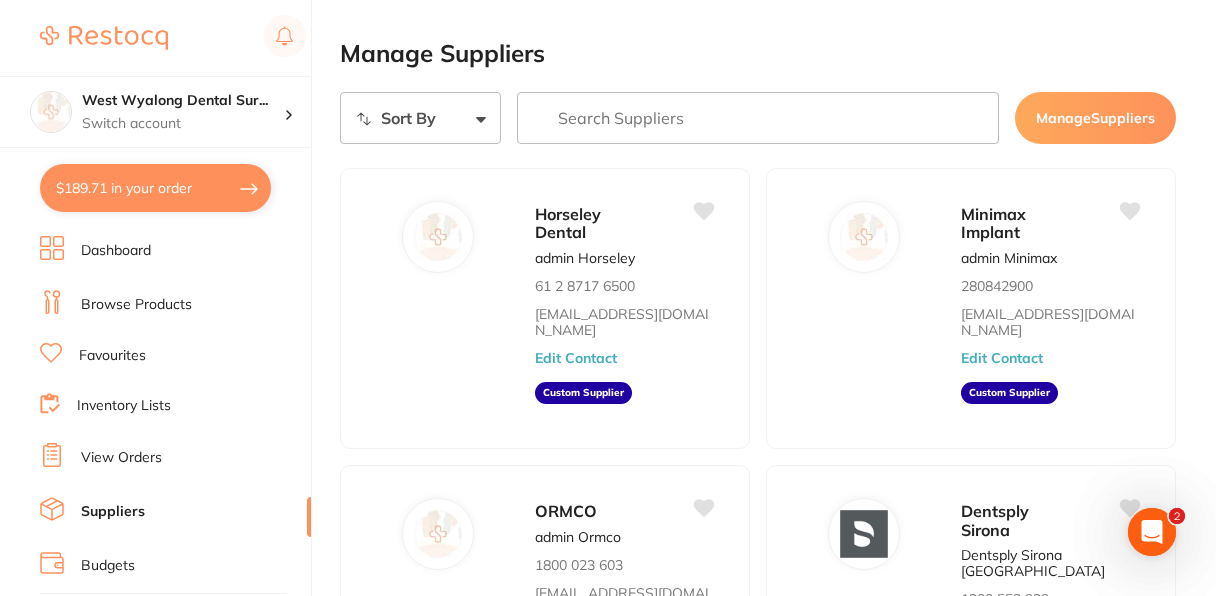 click on "Suppliers" at bounding box center (113, 512) 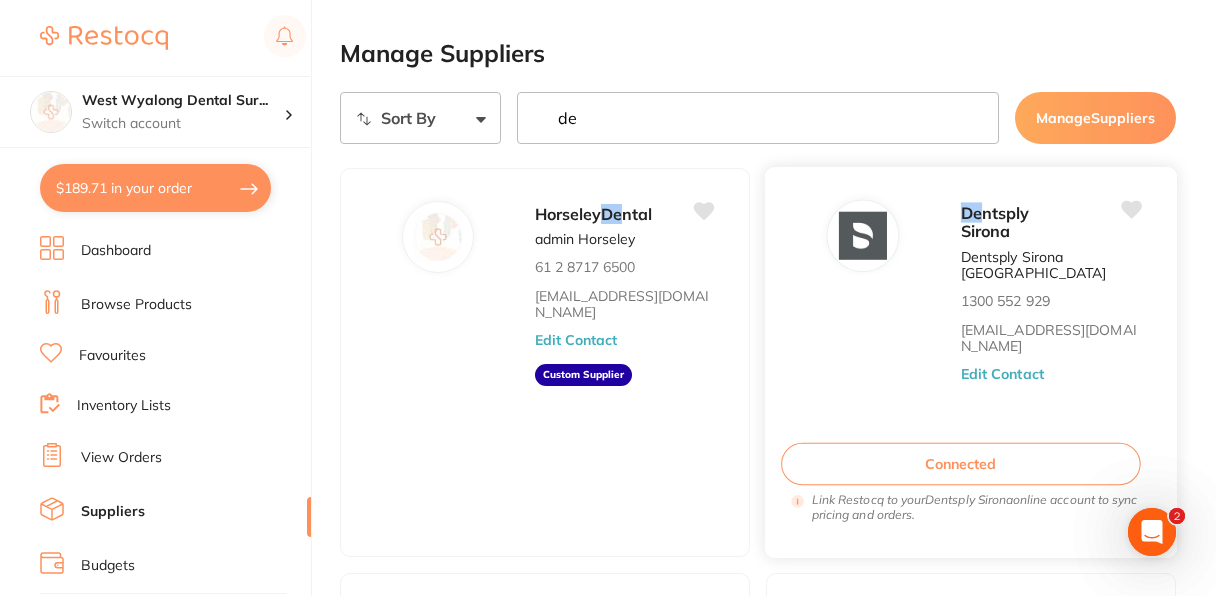 type on "de" 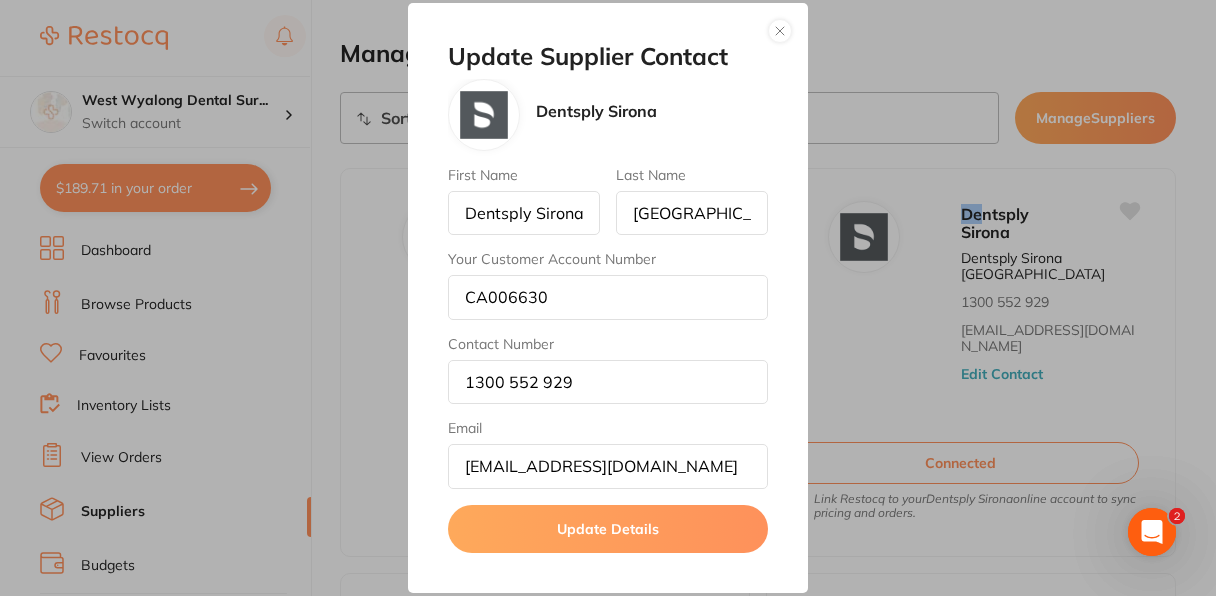 click at bounding box center (780, 31) 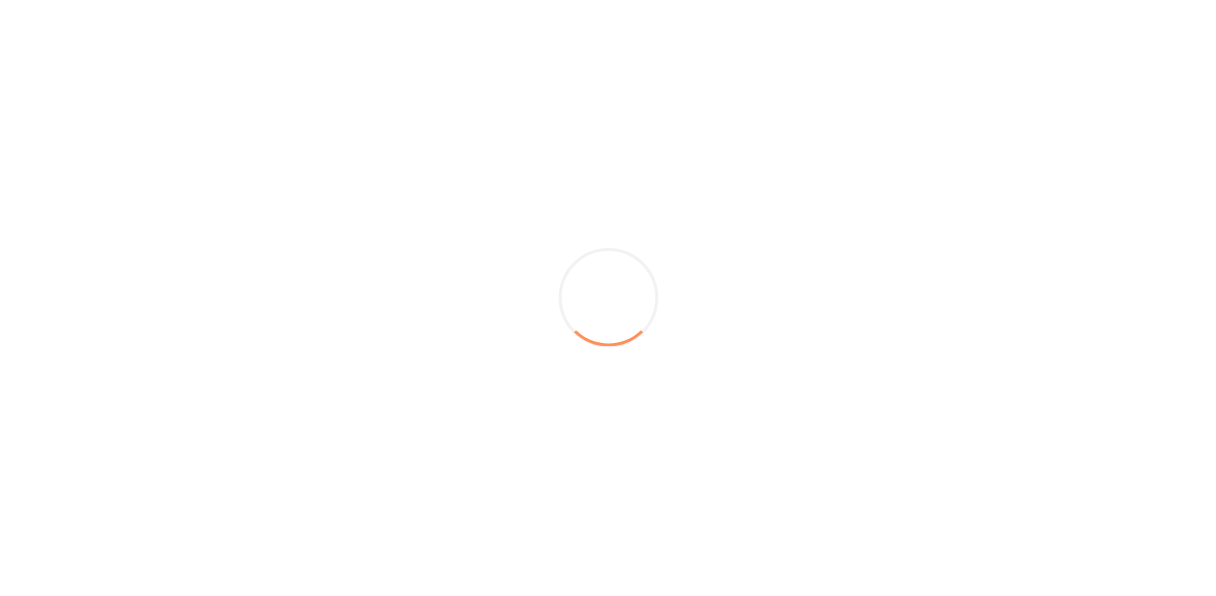 scroll, scrollTop: 0, scrollLeft: 0, axis: both 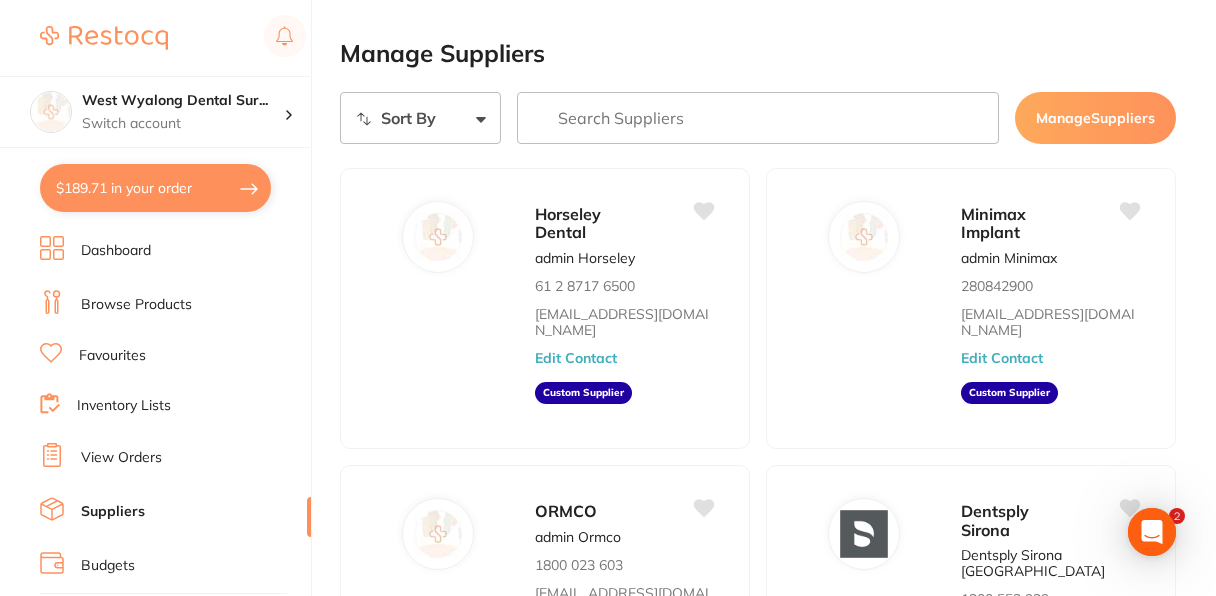 click on "$189.71 West Wyalong Dental Sur... Switch account West Wyalong [MEDICAL_DATA] (DentalTown 4) $189.71   in your order Dashboard Browse Products Favourites Inventory Lists View Orders Suppliers Budgets Team RestocqPay Rewards Subscriptions Account Support Log Out Manage Suppliers Sort By A-Z Z-A Manage  Suppliers Horseley Dental admin Horseley 61 2 8717 6500 [EMAIL_ADDRESS][DOMAIN_NAME] Edit Contact Custom Supplier Minimax Implant admin Minimax 280842900 [EMAIL_ADDRESS][DOMAIN_NAME] Edit Contact Custom Supplier ORMCO admin Ormco 1800 023 603 [EMAIL_ADDRESS][DOMAIN_NAME] Edit Contact Custom Supplier Dentsply Sirona Dentsply [GEOGRAPHIC_DATA]  [GEOGRAPHIC_DATA] 1300 552 929 [EMAIL_ADDRESS][DOMAIN_NAME] Edit Contact Connect supplier     Link Restocq to your  Dentsply Sirona  online account to sync pricing and orders. Solventum Solventum 3M 1300 363 484 [EMAIL_ADDRESS][DOMAIN_NAME] Edit Contact AHP Dental and Medical AHP [GEOGRAPHIC_DATA] 1300 765 644 [EMAIL_ADDRESS][DOMAIN_NAME] Edit Contact Amalgadent Amalgadent Dental Supplies PTY Ltd. APAC Dental" at bounding box center [608, 298] 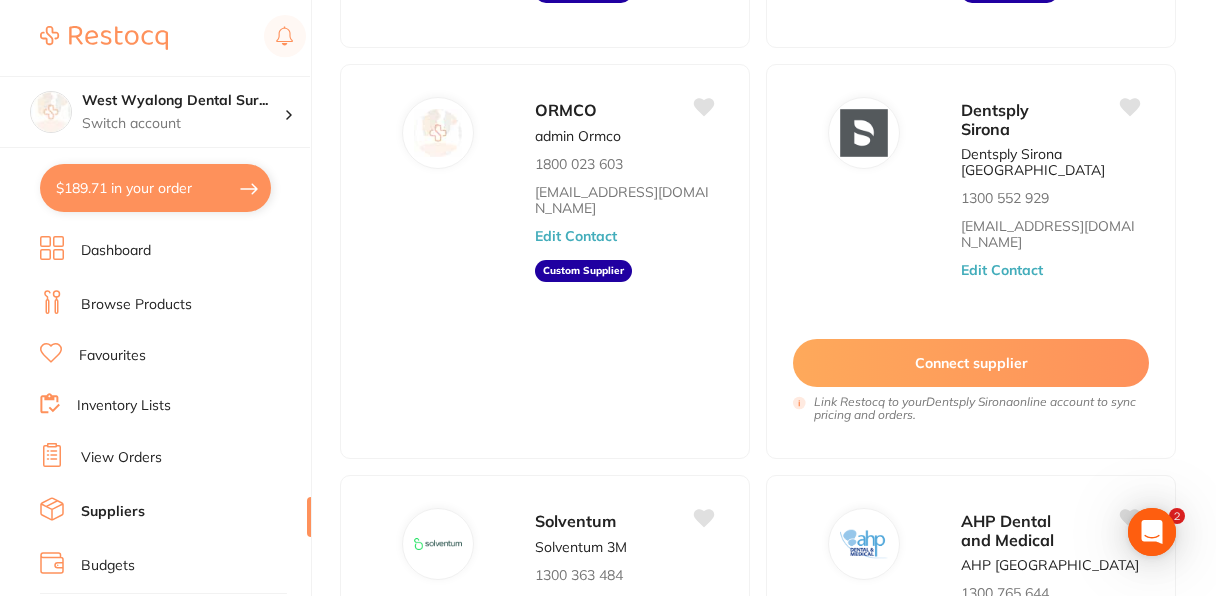 scroll, scrollTop: 440, scrollLeft: 0, axis: vertical 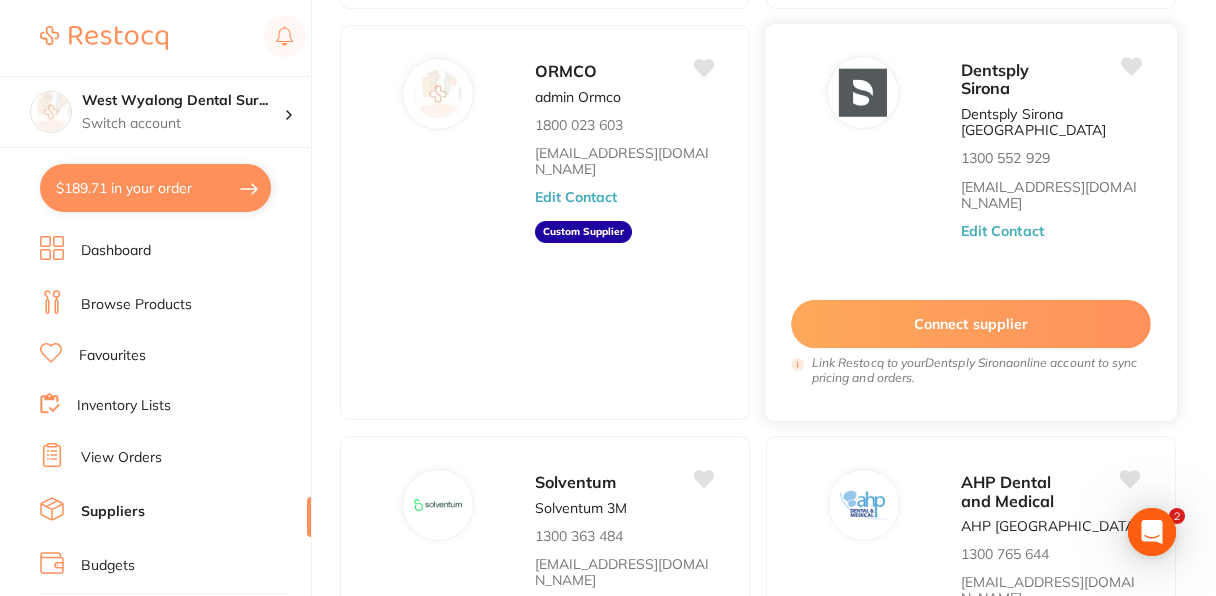click on "Connect supplier" at bounding box center (971, 324) 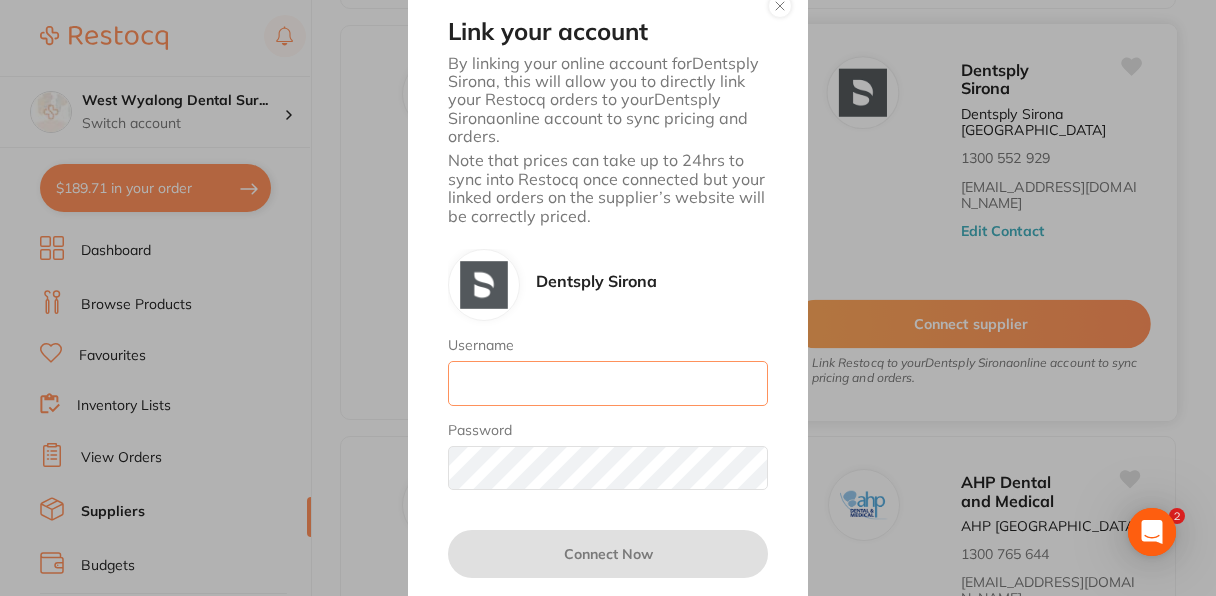type on "[EMAIL_ADDRESS][DOMAIN_NAME]" 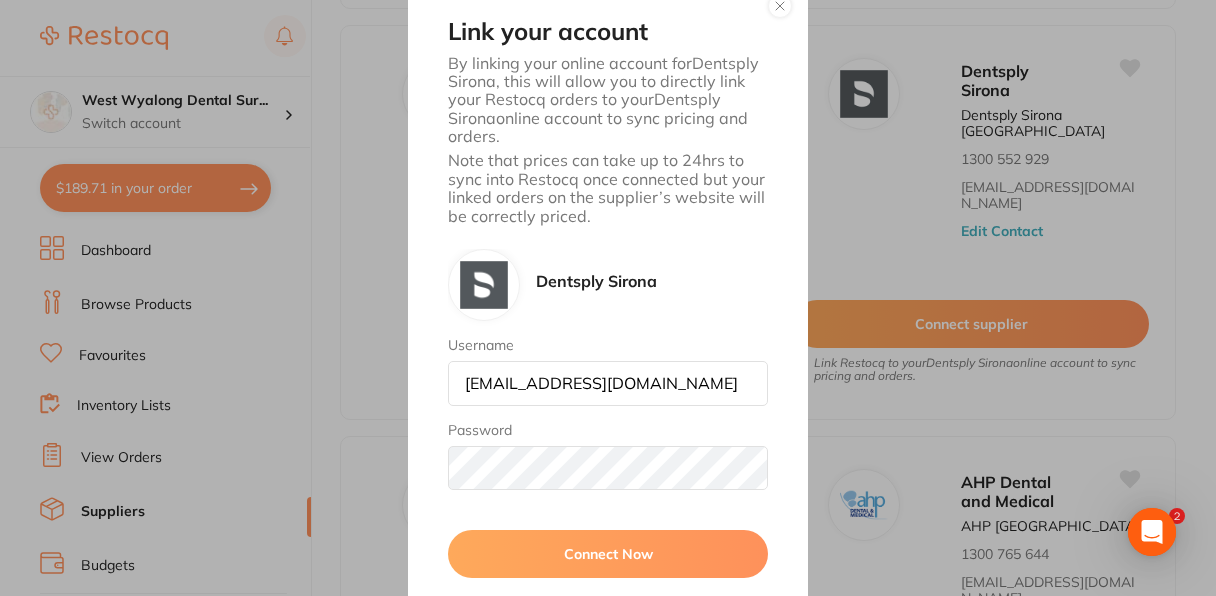 click at bounding box center (780, 6) 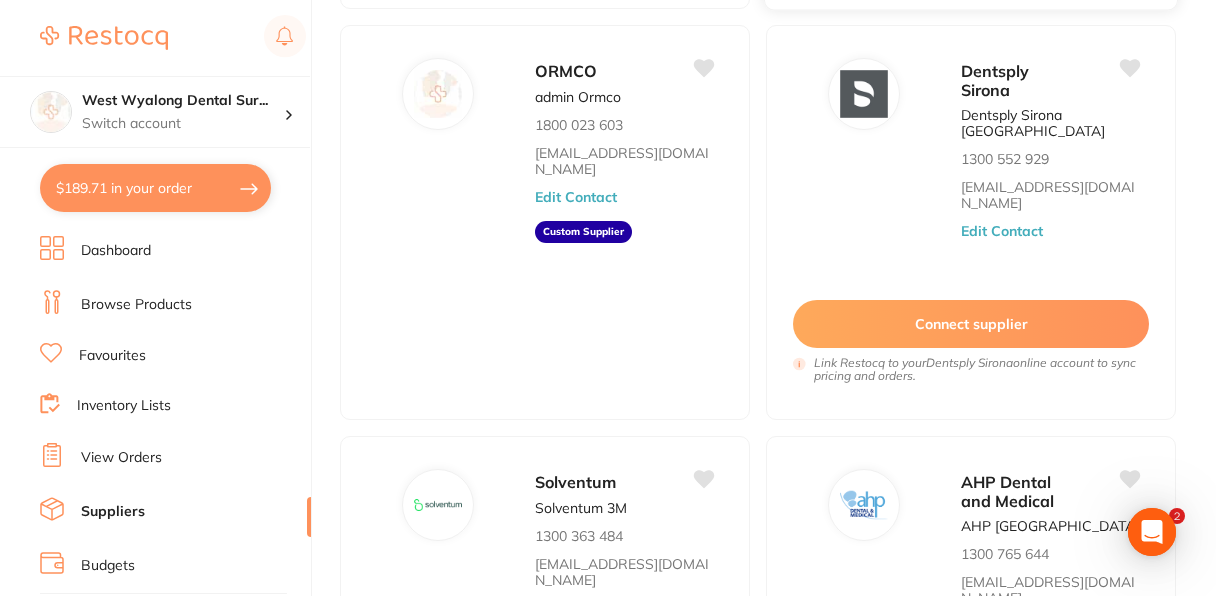 checkbox on "true" 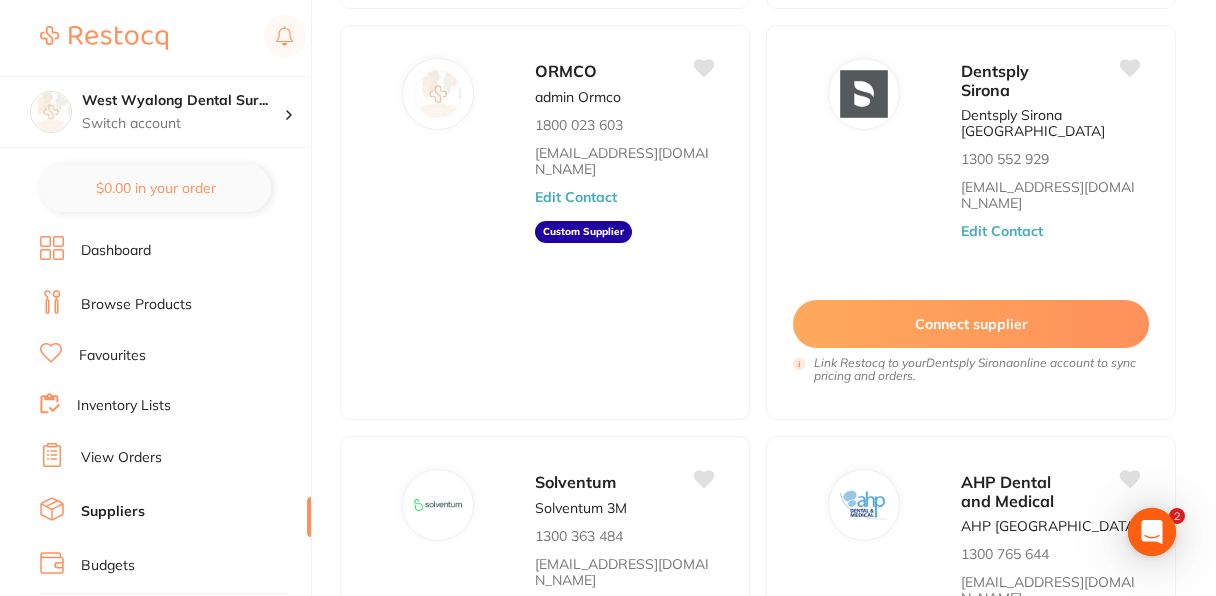 click on "$5,735.35 West Wyalong Dental Sur... Switch account West Wyalong Dental Surgery (DentalTown 4) $0.00   in your order Dashboard Browse Products Favourites Inventory Lists View Orders Suppliers Budgets Team RestocqPay Rewards Subscriptions Account Support Log Out Manage Suppliers Sort By A-Z Z-A Manage  Suppliers Horseley Dental admin Horseley 61 2 8717 6500 orders@horseley.com.au Edit Contact Custom Supplier Minimax Implant admin Minimax 280842900 info@minimaximplant.com.au Edit Contact Custom Supplier ORMCO admin Ormco 1800 023 603 ormco.australia@ormco.com Edit Contact Custom Supplier Dentsply Sirona Dentsply Sirona  Australia 1300 552 929 clientservices@dentsplysirona.com Edit Contact Connect supplier     Link Restocq to your  Dentsply Sirona  online account to sync pricing and orders. Solventum Solventum 3M 1300 363 484 orthoanz1@solventum.com Edit Contact AHP Dental and Medical AHP Australia 1300 765 644 orders@ahpdentalmedical.com.au Edit Contact Amalgadent Amalgadent Dental Supplies PTY Ltd. APAC Dental" at bounding box center (608, -142) 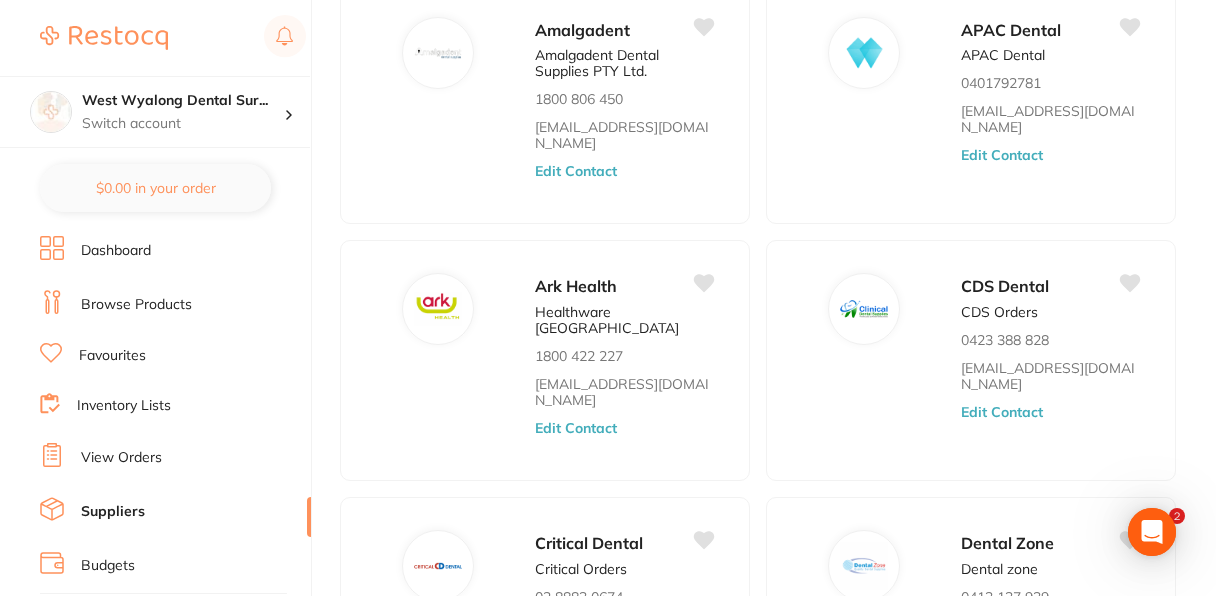 scroll, scrollTop: 1160, scrollLeft: 0, axis: vertical 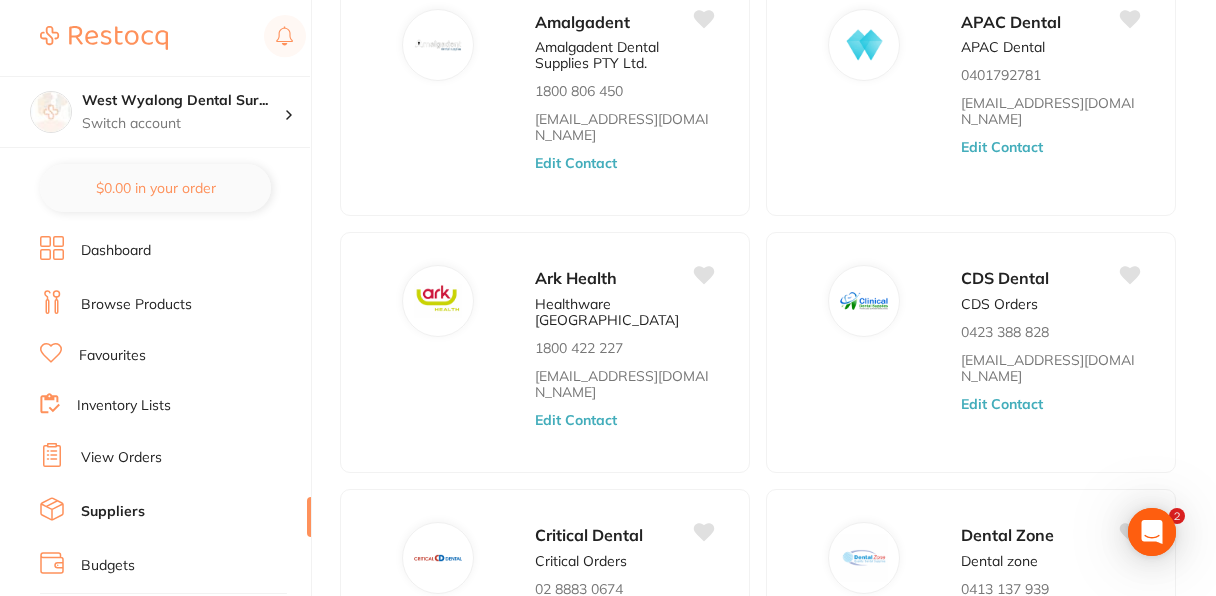 click on "Browse Products" at bounding box center [136, 305] 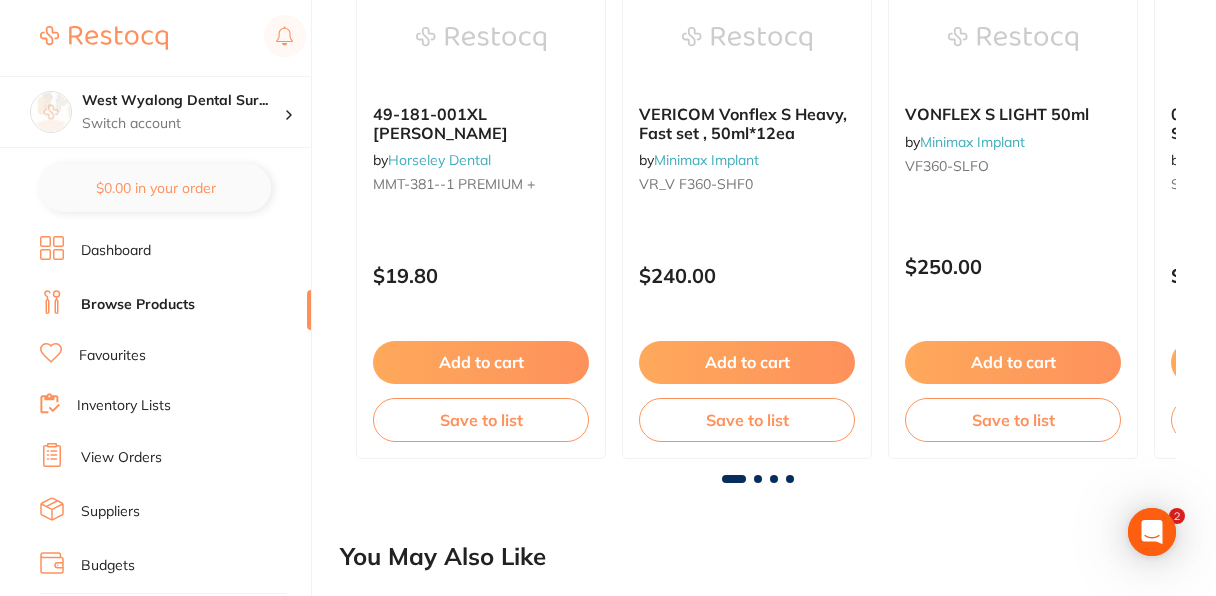 scroll, scrollTop: 0, scrollLeft: 0, axis: both 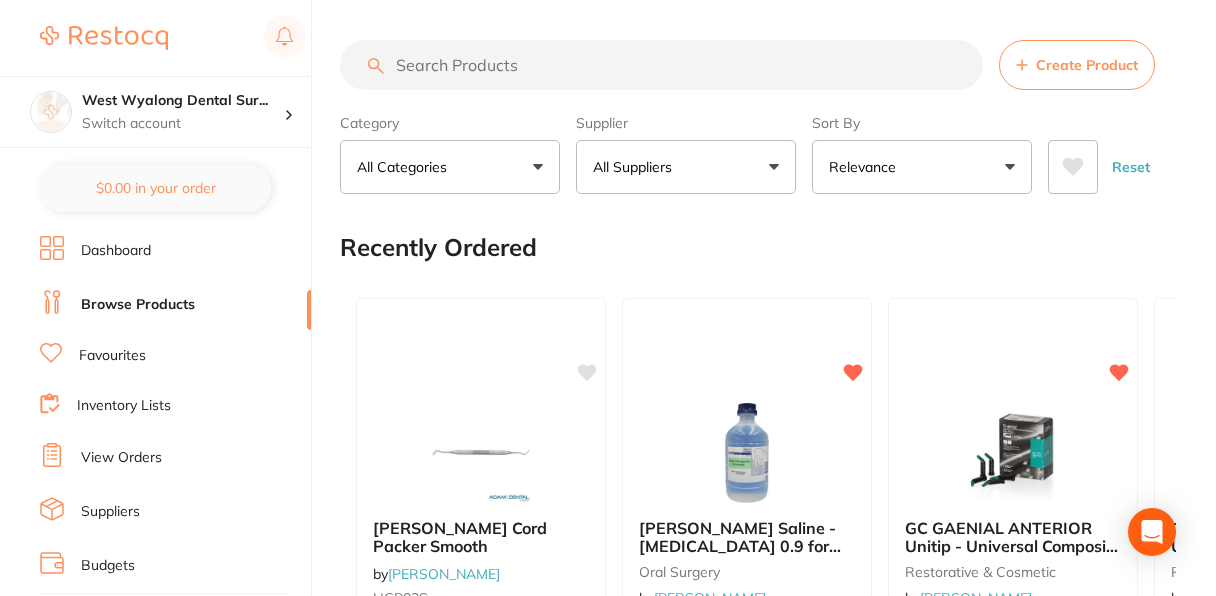 click on "Suppliers" at bounding box center (110, 512) 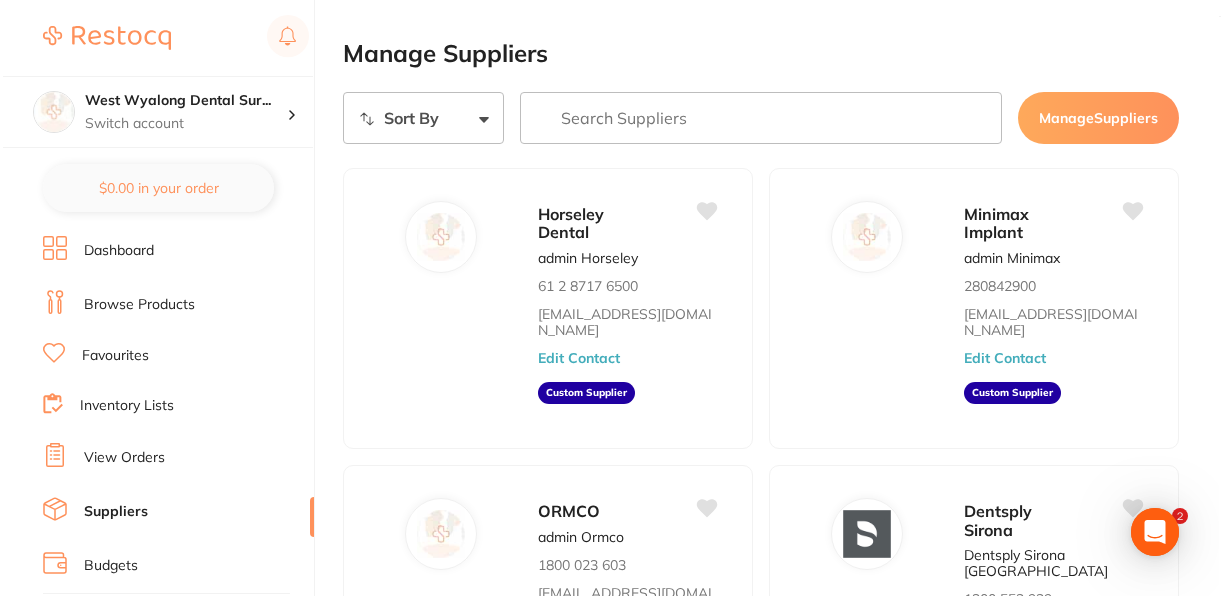 scroll, scrollTop: 0, scrollLeft: 0, axis: both 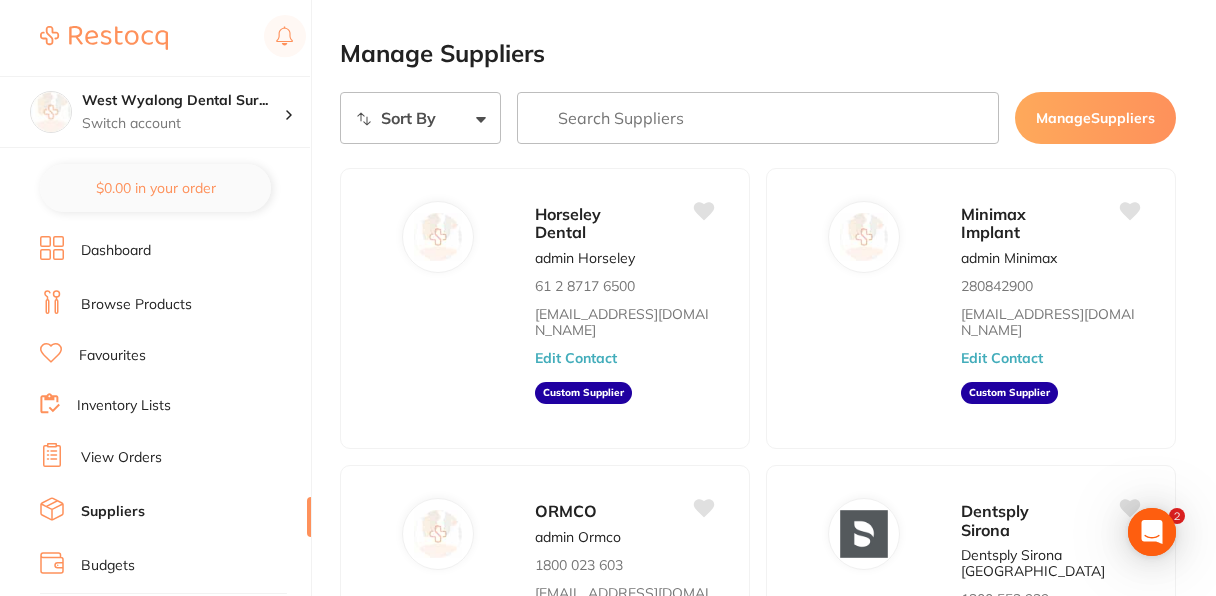 click at bounding box center (758, 118) 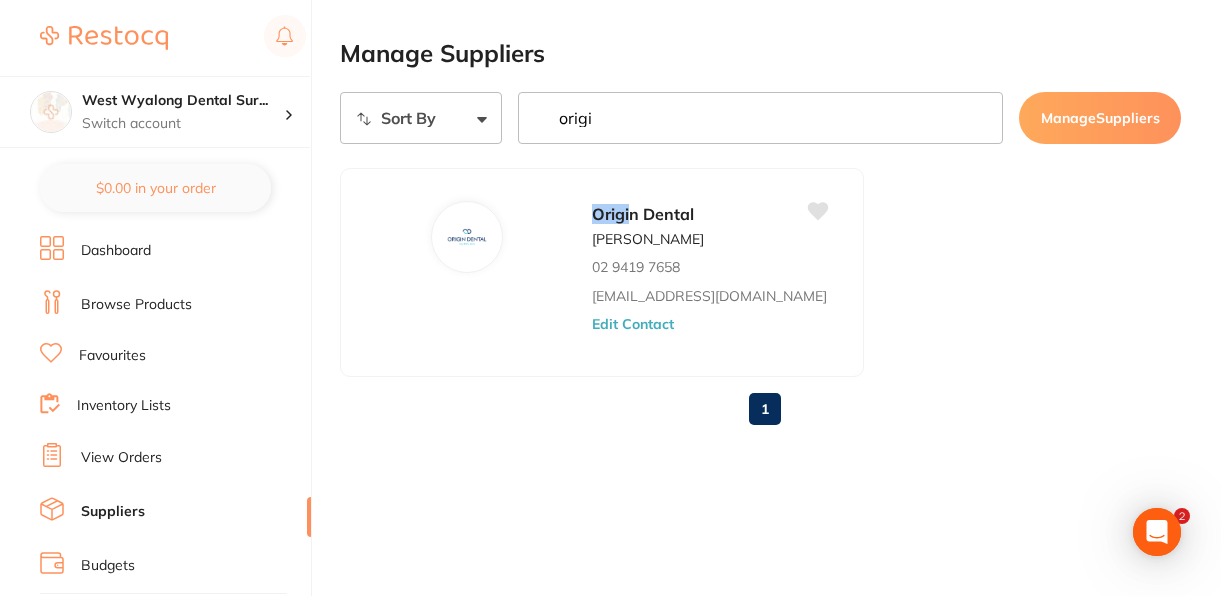 type on "origi" 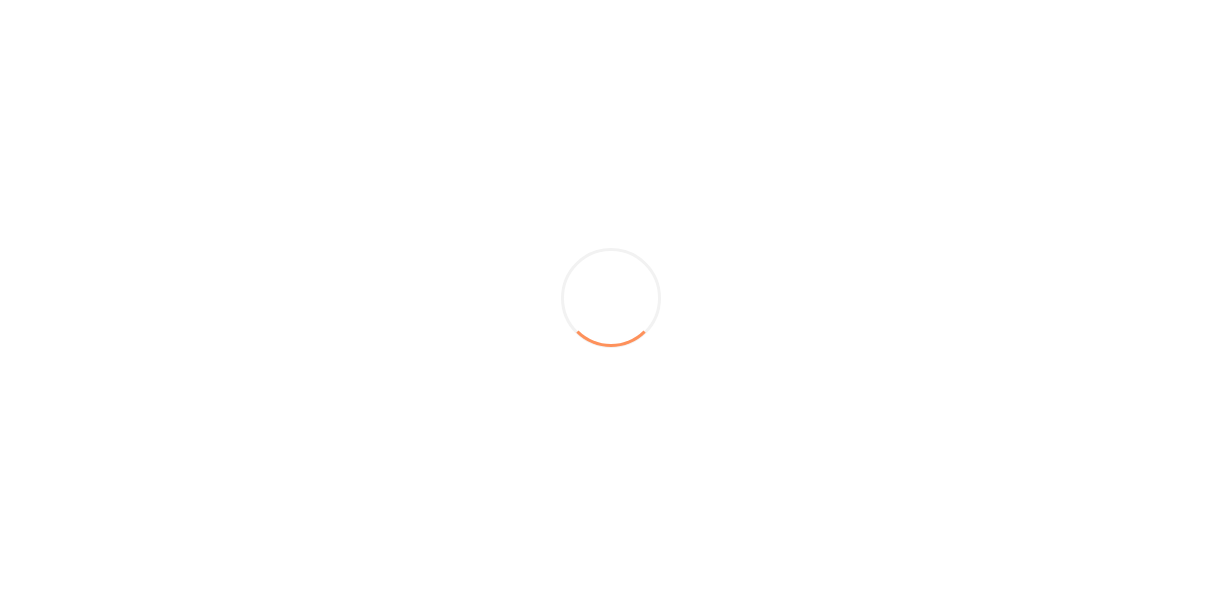scroll, scrollTop: 0, scrollLeft: 0, axis: both 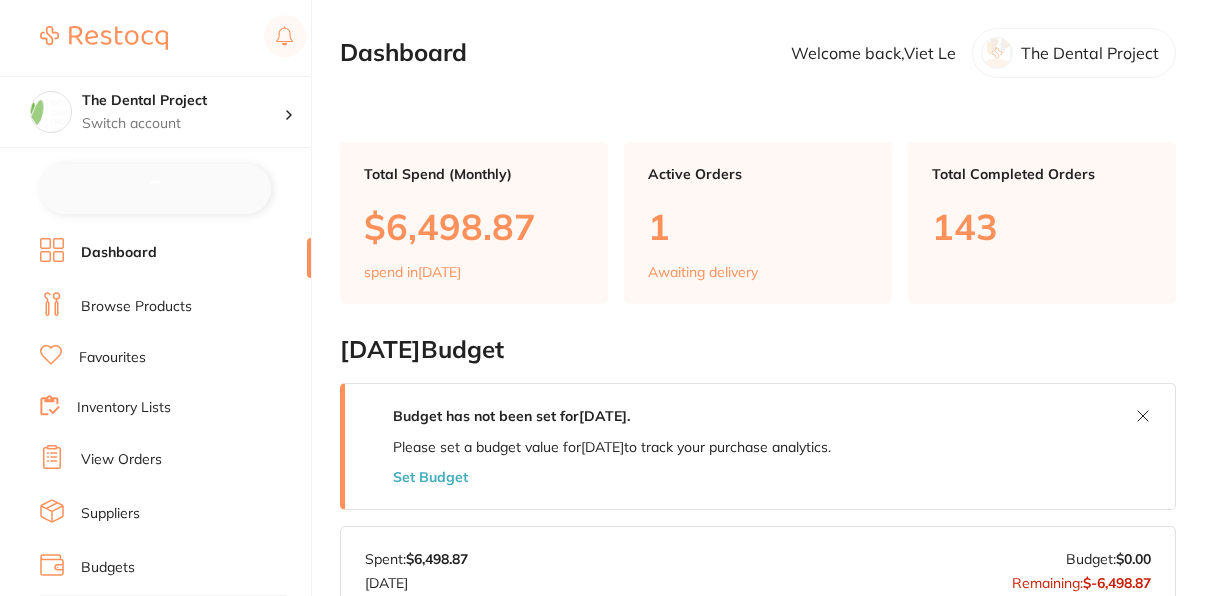 click on "Browse Products" at bounding box center [136, 307] 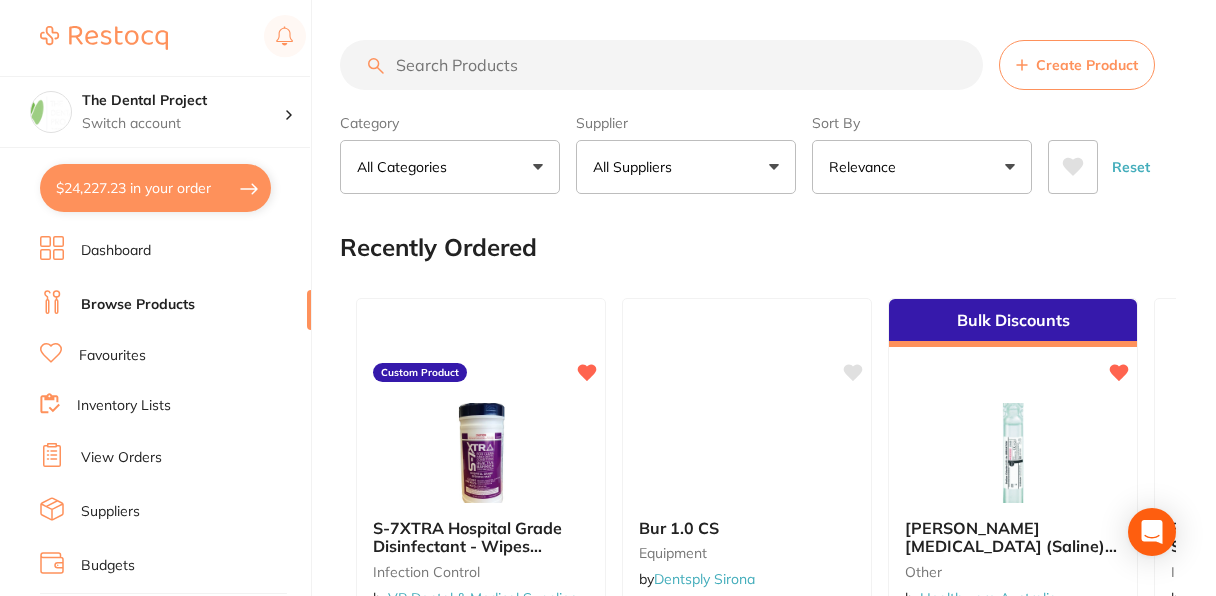 checkbox on "false" 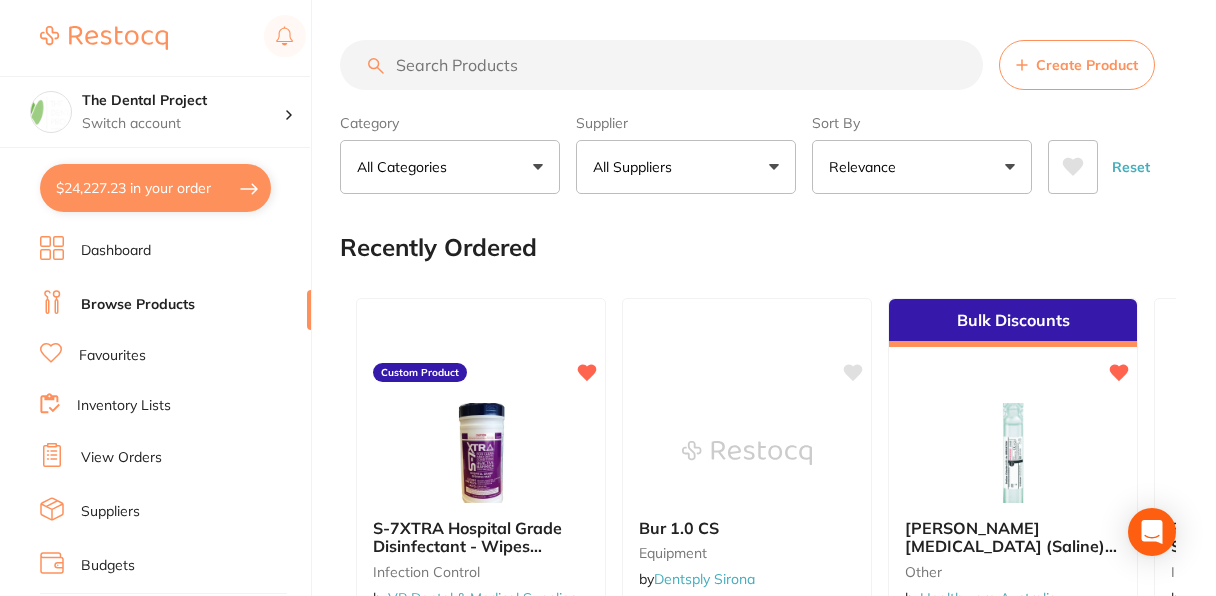 click at bounding box center [661, 65] 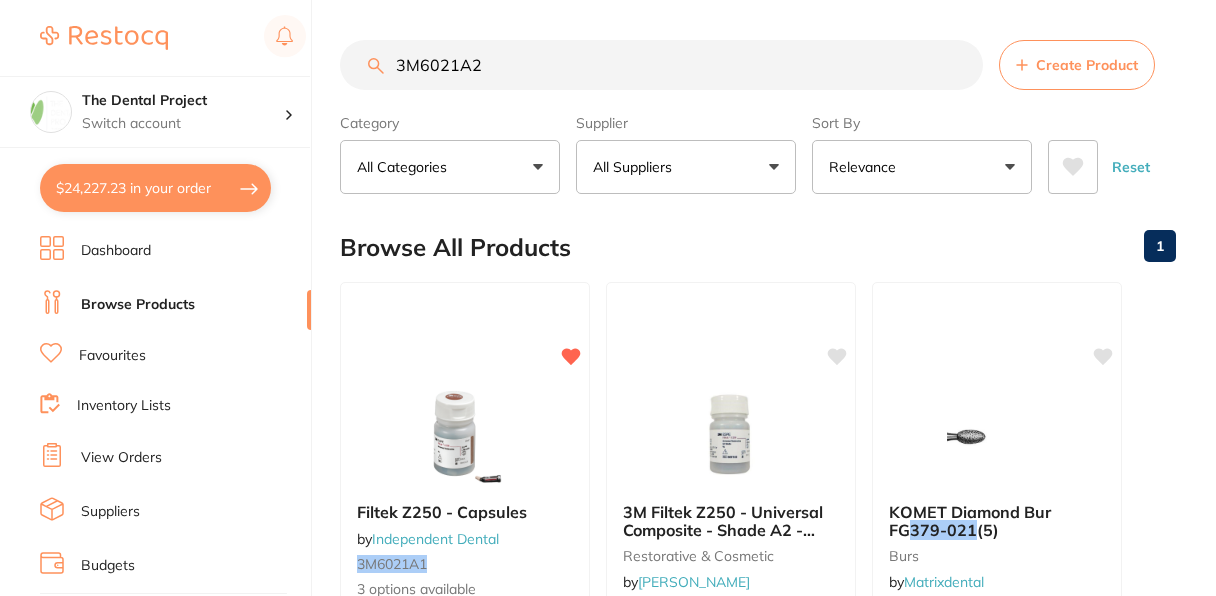 type on "3M6021A2" 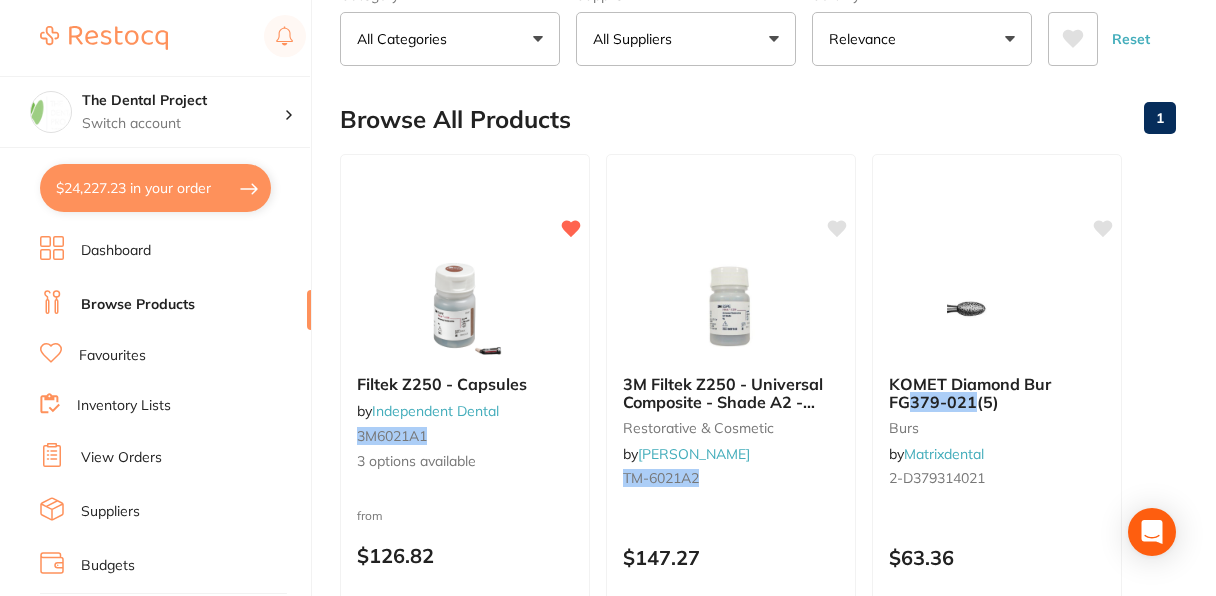scroll, scrollTop: 160, scrollLeft: 0, axis: vertical 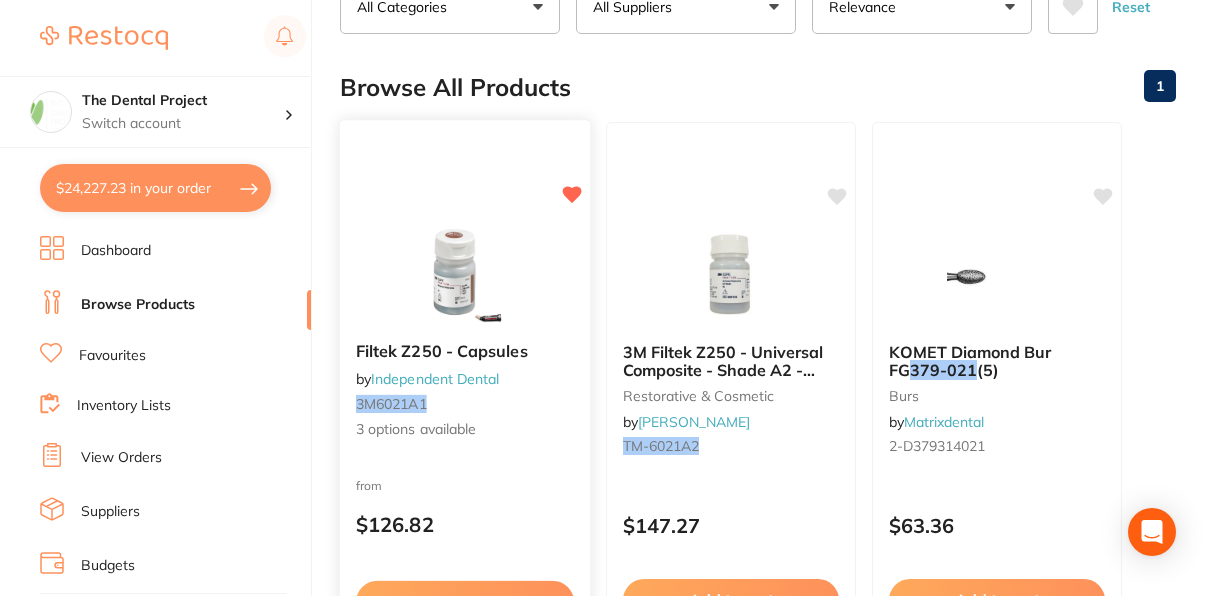 click on "from $126.82" at bounding box center [465, 510] 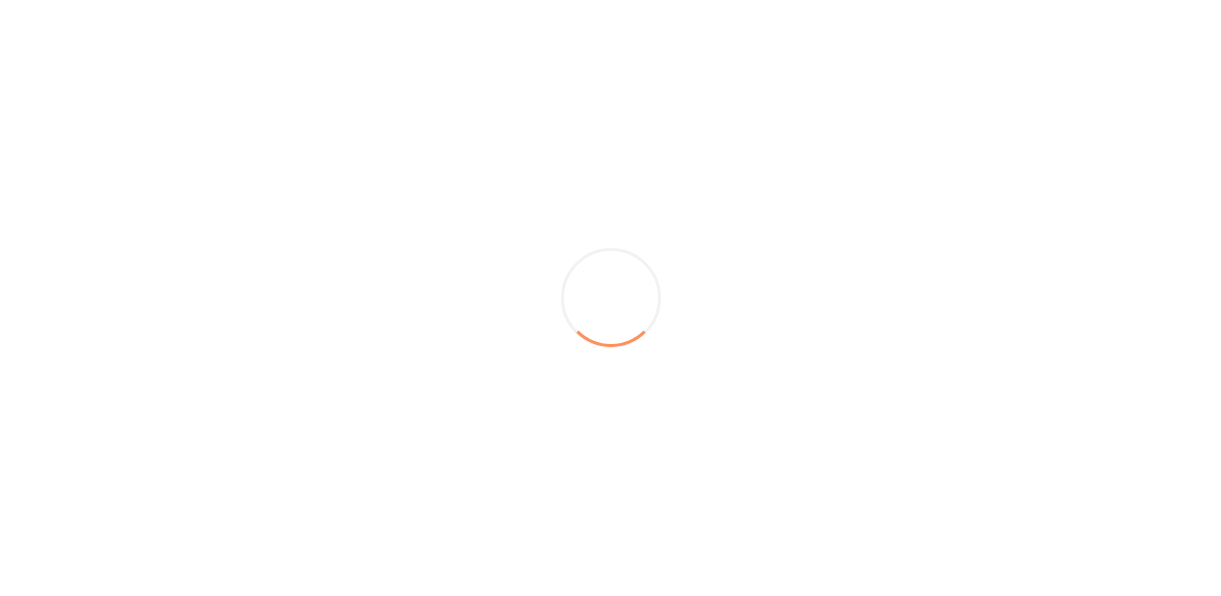 scroll, scrollTop: 0, scrollLeft: 0, axis: both 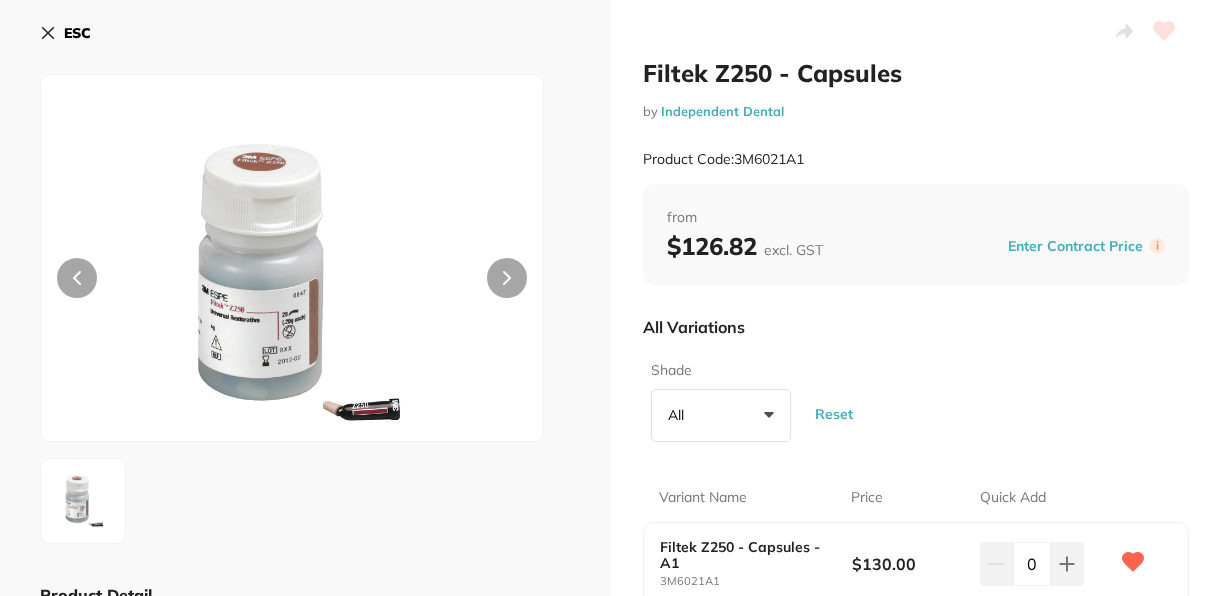 click on "All Variations" at bounding box center (916, 327) 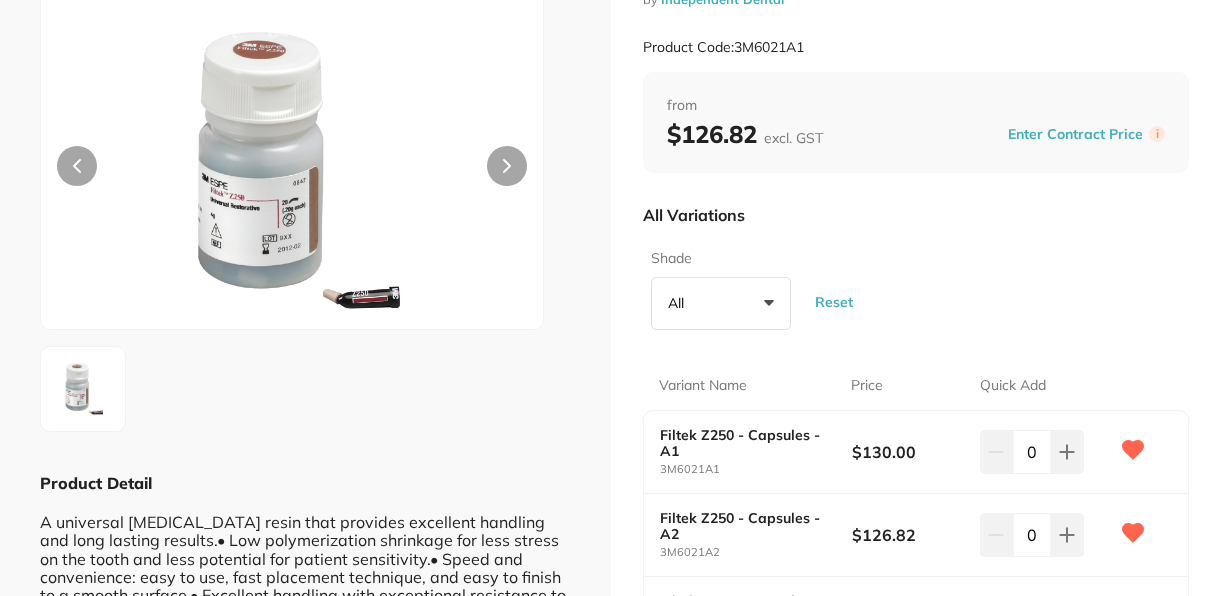 scroll, scrollTop: 40, scrollLeft: 0, axis: vertical 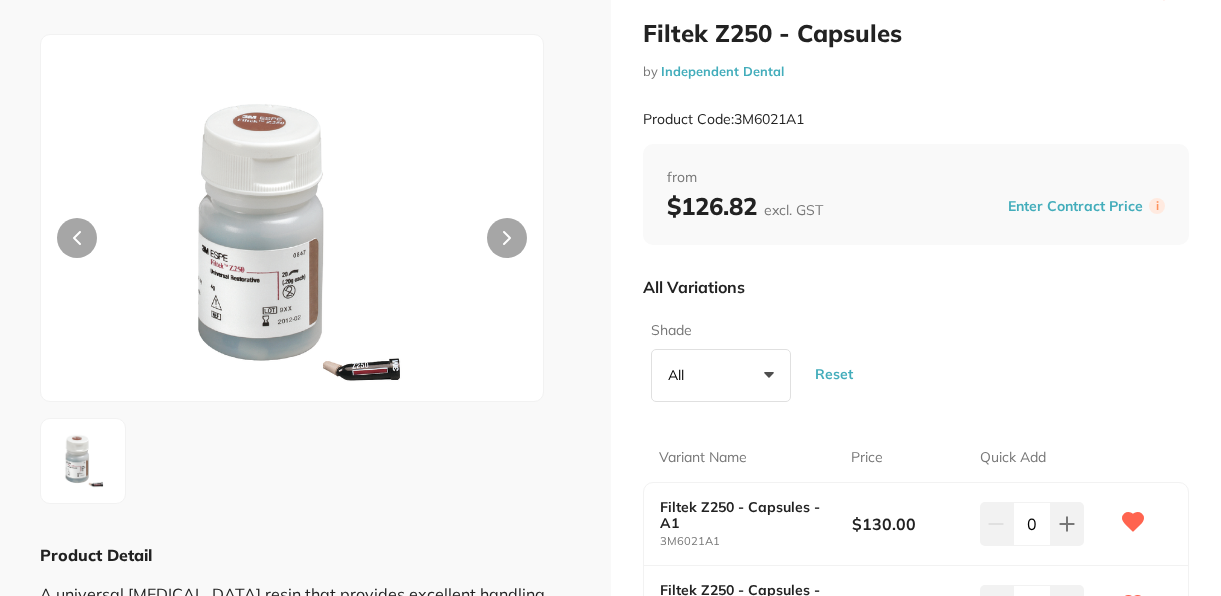 click on "Shade All +0 All A1 A2 A3.5 Incisa Reset" at bounding box center (916, 361) 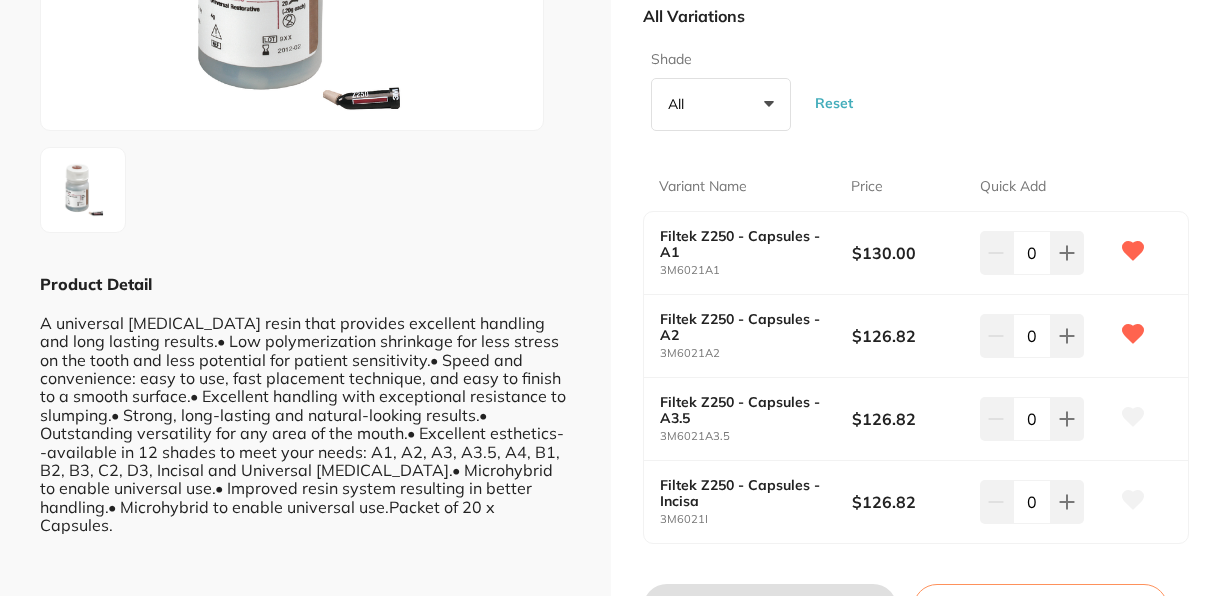 scroll, scrollTop: 360, scrollLeft: 0, axis: vertical 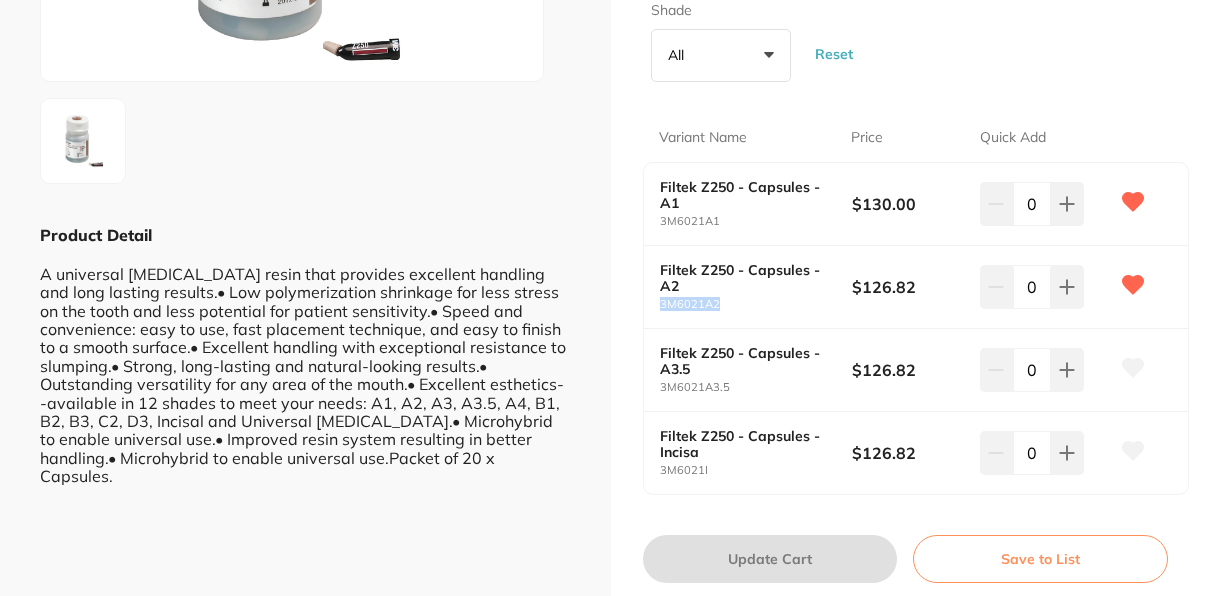 drag, startPoint x: 732, startPoint y: 309, endPoint x: 654, endPoint y: 305, distance: 78.10249 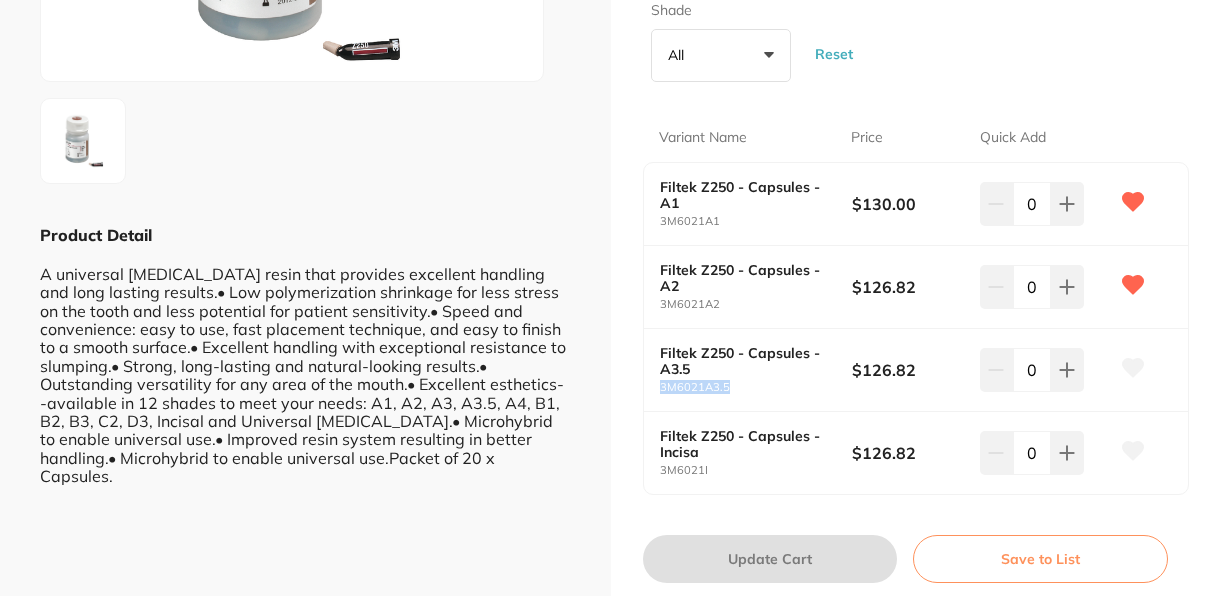 drag, startPoint x: 731, startPoint y: 389, endPoint x: 659, endPoint y: 392, distance: 72.06247 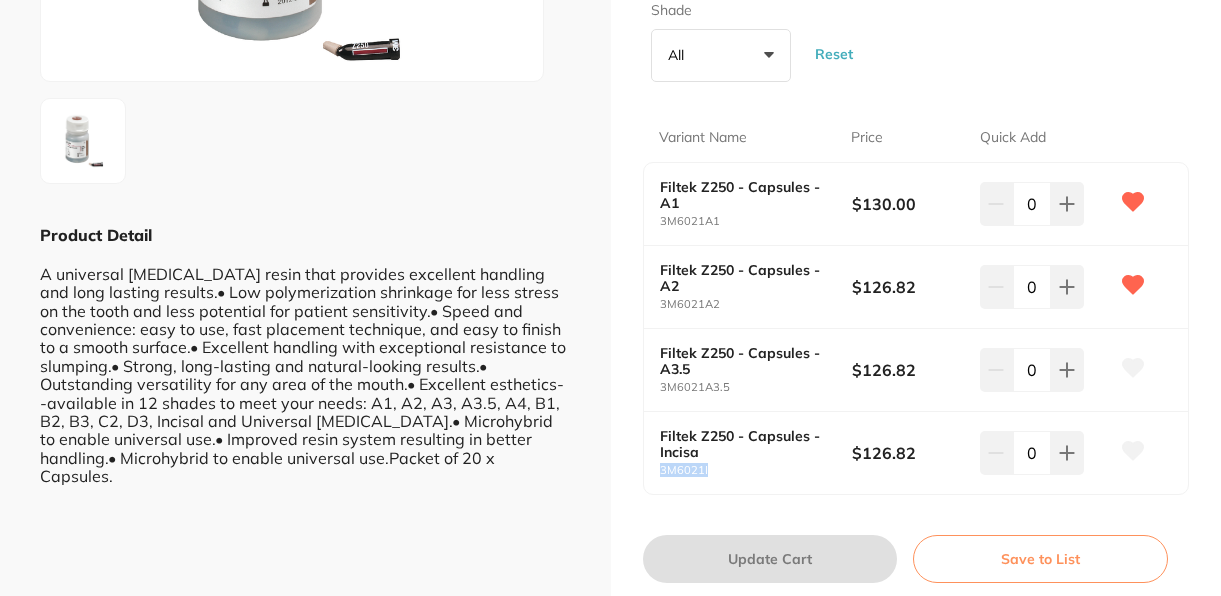 drag, startPoint x: 711, startPoint y: 468, endPoint x: 639, endPoint y: 467, distance: 72.00694 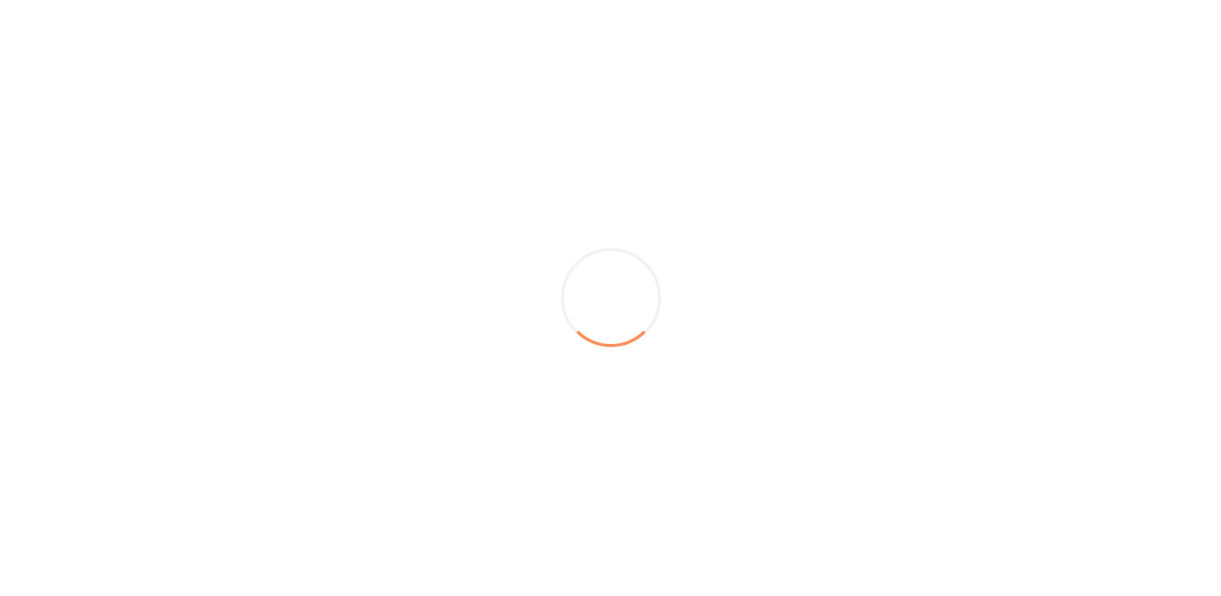 scroll, scrollTop: 0, scrollLeft: 0, axis: both 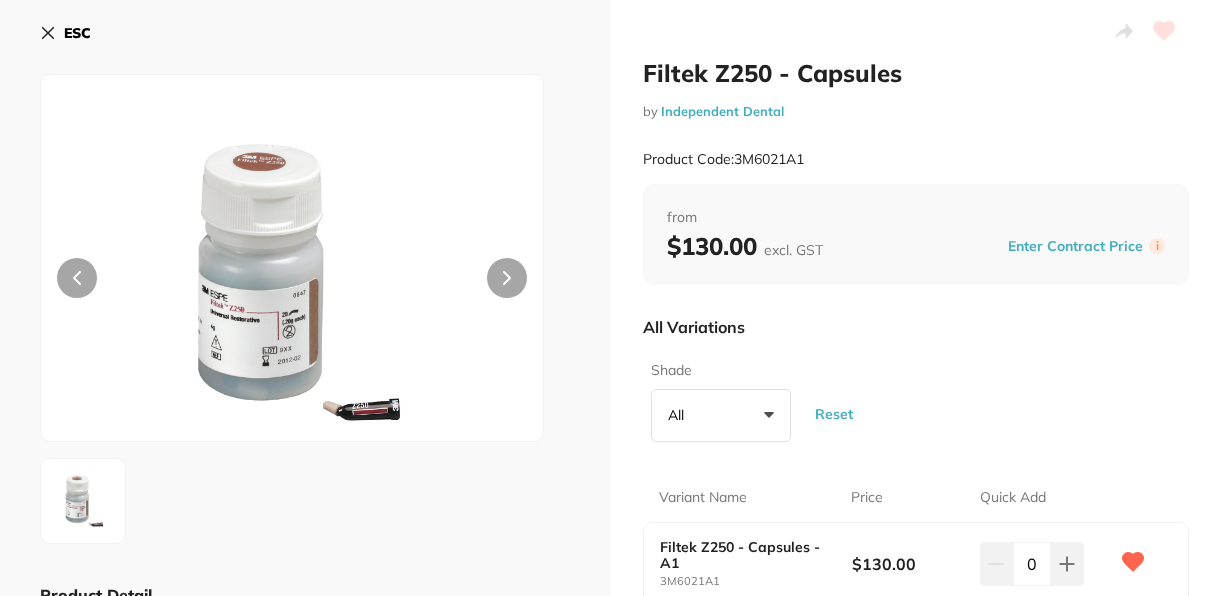 click 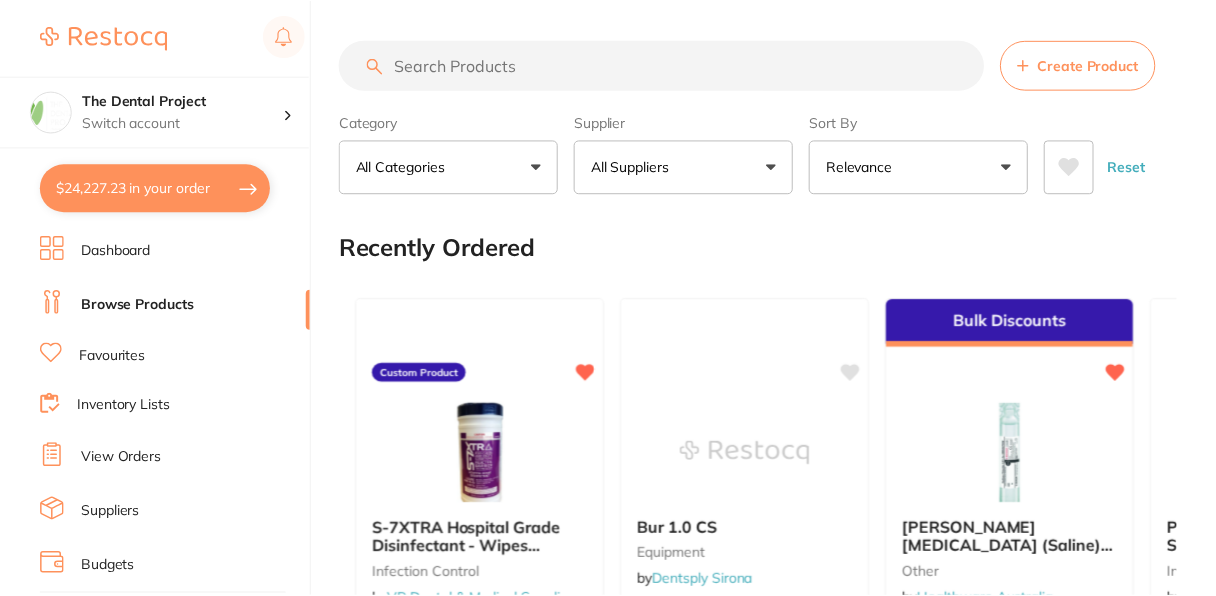 scroll, scrollTop: 160, scrollLeft: 0, axis: vertical 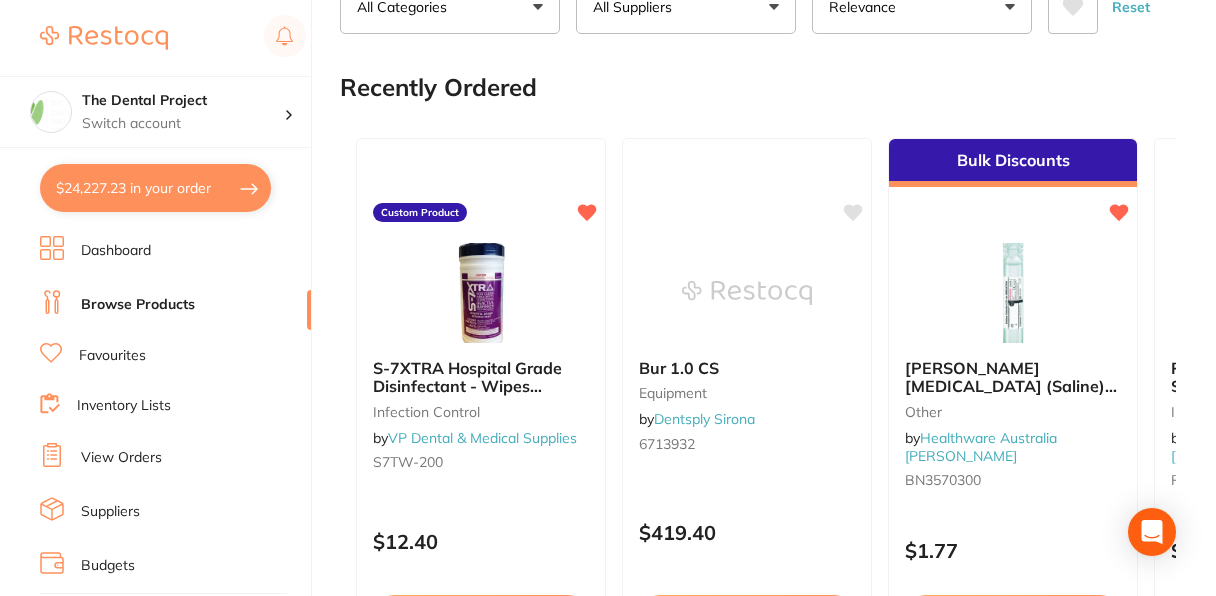 click on "$24,227.23 The Dental Project Switch account The Dental Project $24,227.23   in your order Dashboard Browse Products Favourites Inventory Lists View Orders Suppliers Budgets Team RestocqPay Rewards Subscriptions Account Support Log Out         Create Product Category All Categories All Categories 3D Printing anaesthetic articulating burs CAD/CAM crown & bridge disposables education endodontics equipment Evacuation finishing & polishing handpieces implants impression infection control instruments laboratory miscellaneous oral surgery orthodontics other Photography preventative restorative & cosmetic rubber dam specials & clearance TMJ whitening xrays/imaging Clear Category   false    All Categories Category All Categories 3D Printing anaesthetic articulating burs CAD/CAM crown & bridge disposables education endodontics equipment Evacuation finishing & polishing handpieces implants impression infection control instruments laboratory miscellaneous oral surgery orthodontics other Photography preventative TMJ" at bounding box center [608, 138] 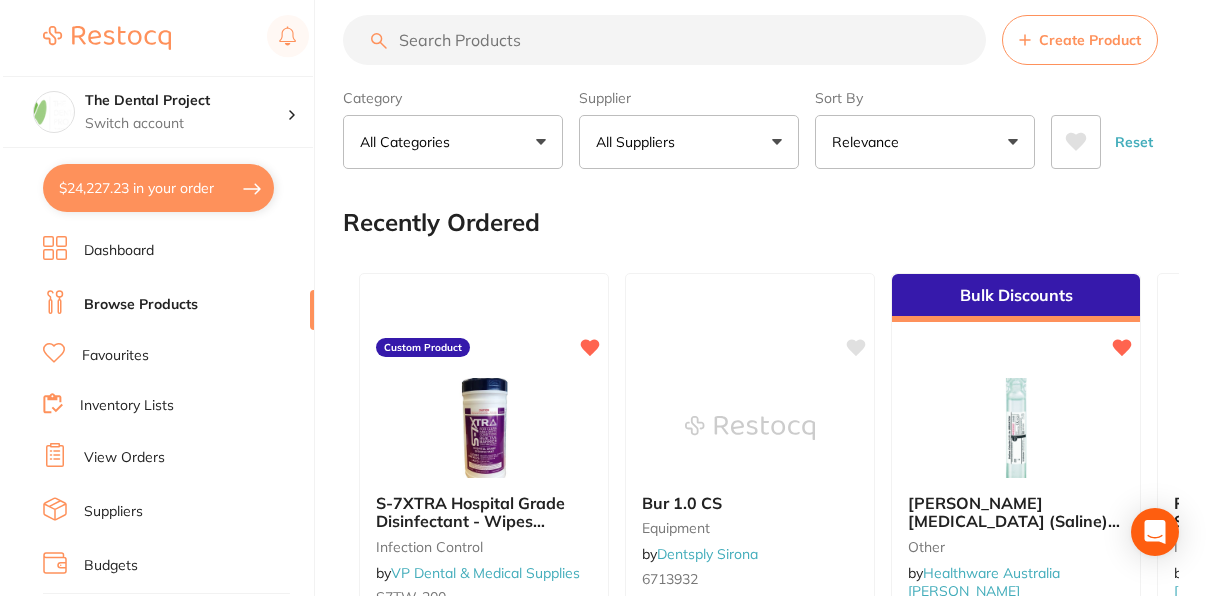 scroll, scrollTop: 0, scrollLeft: 0, axis: both 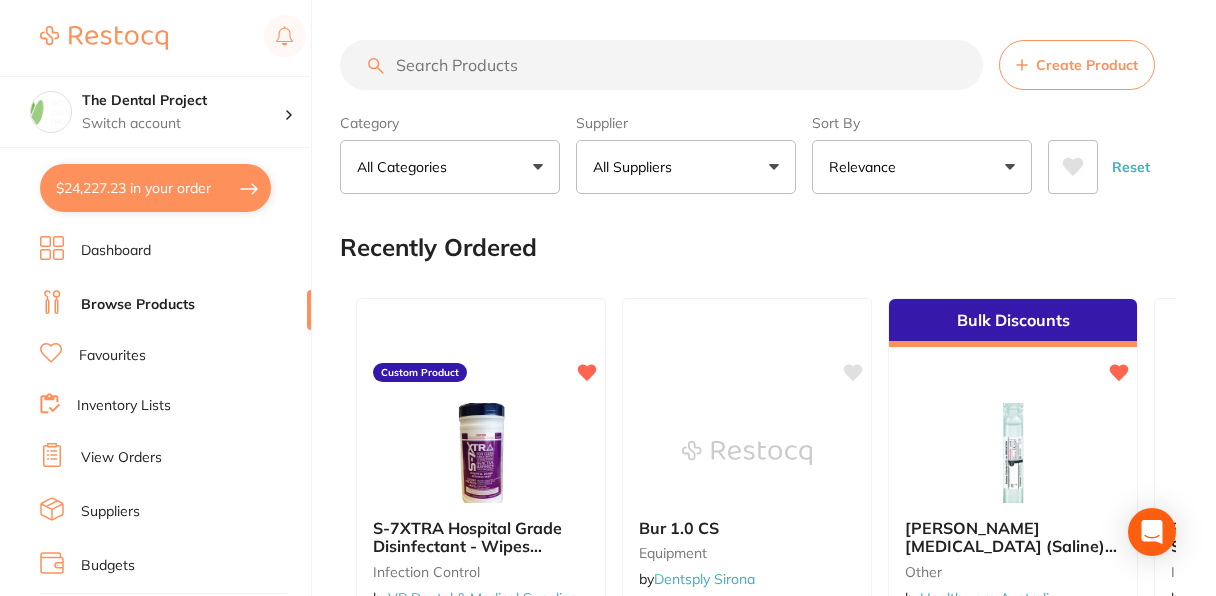 click at bounding box center (661, 65) 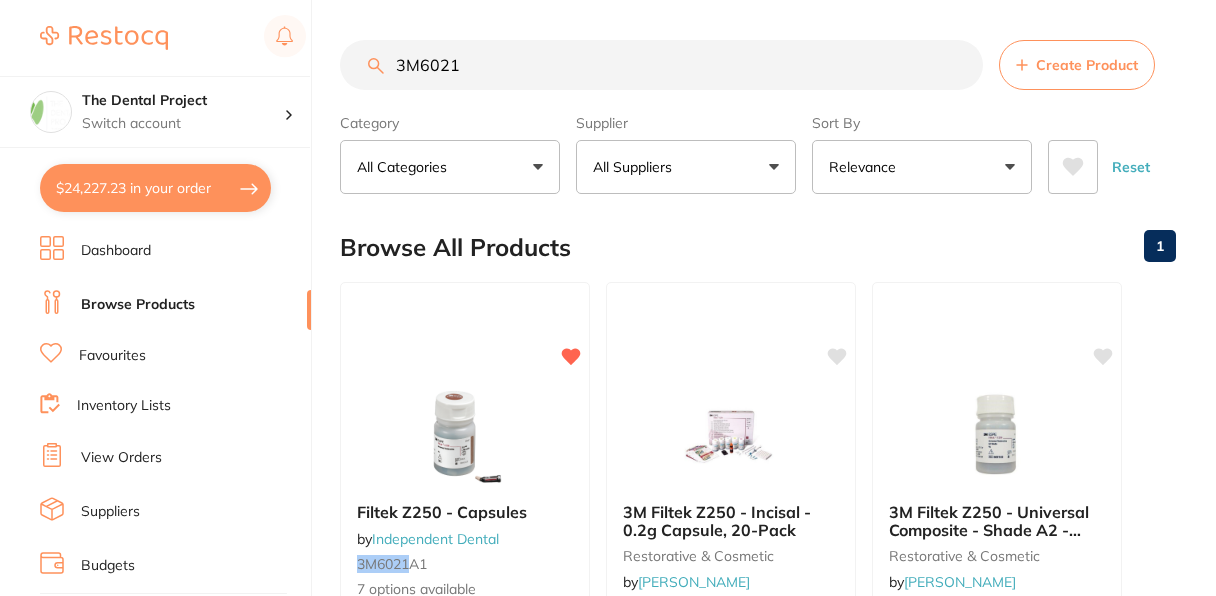 type on "3M6021" 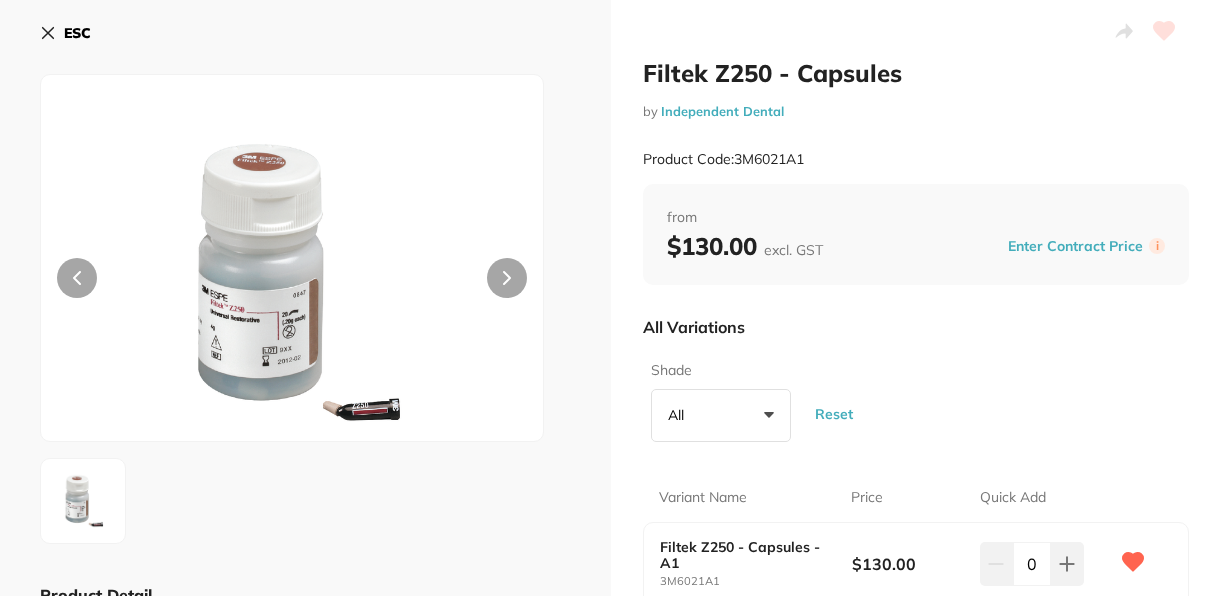 click on "All Variations" at bounding box center (916, 327) 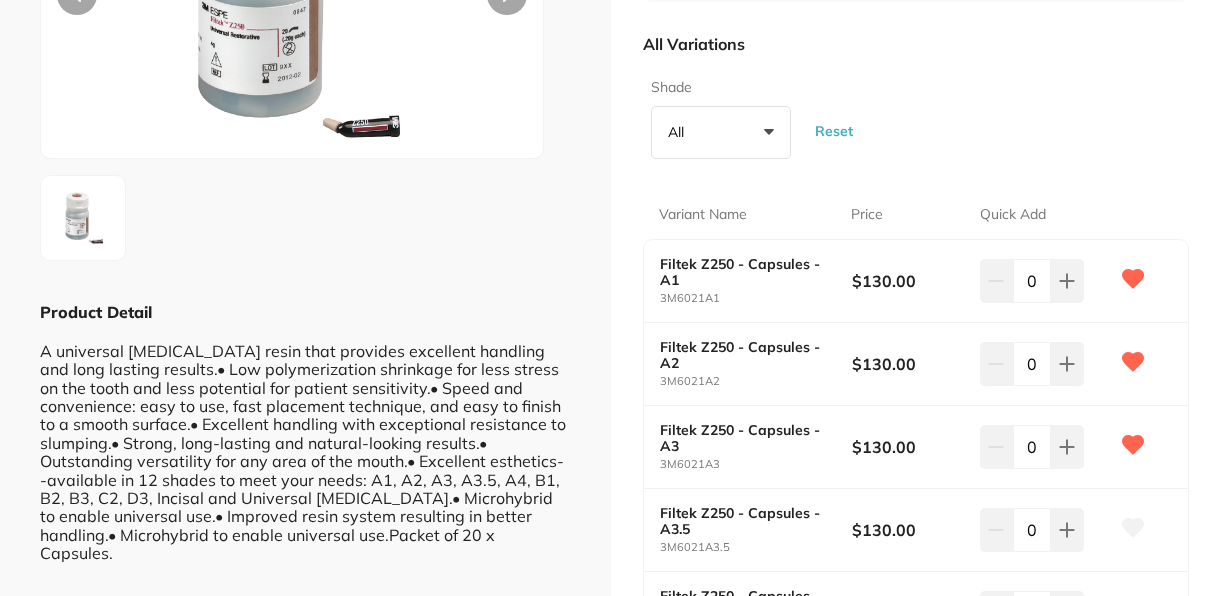 scroll, scrollTop: 280, scrollLeft: 0, axis: vertical 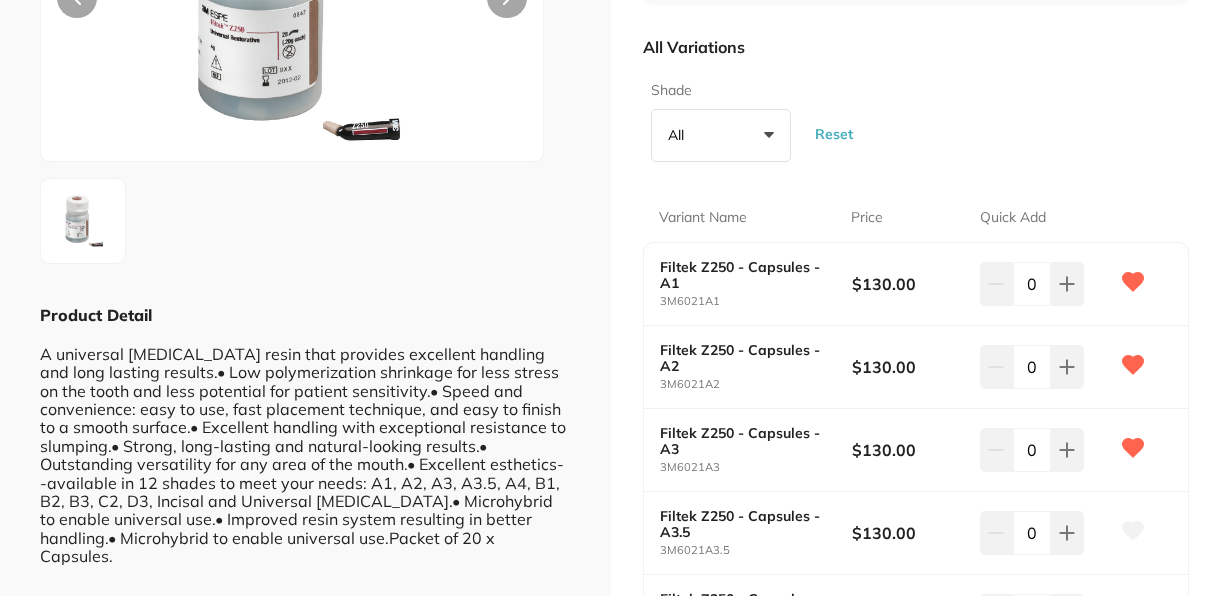 click on "Filtek Z250 - Capsules - A1 3M6021A1 $130.00     0" at bounding box center (916, 284) 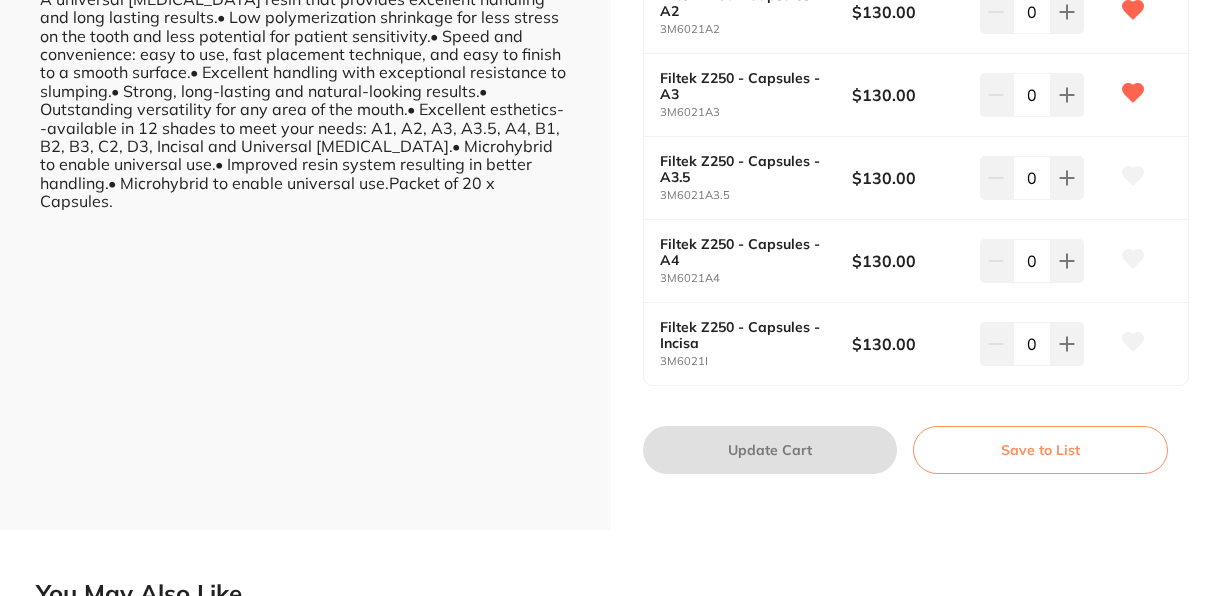 scroll, scrollTop: 640, scrollLeft: 0, axis: vertical 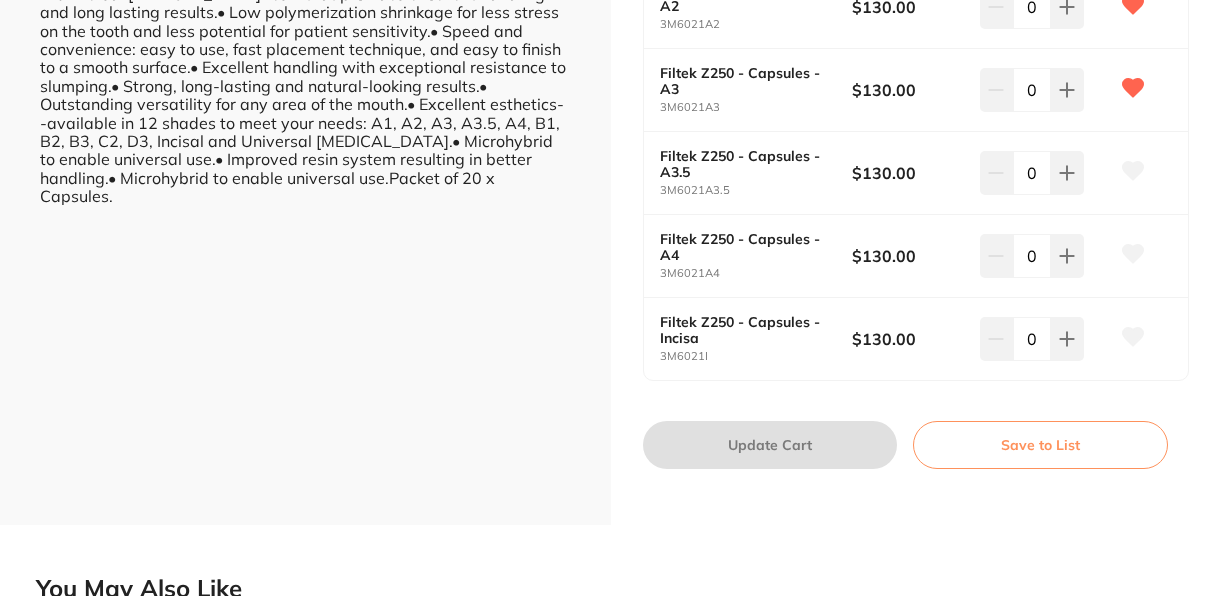 checkbox on "true" 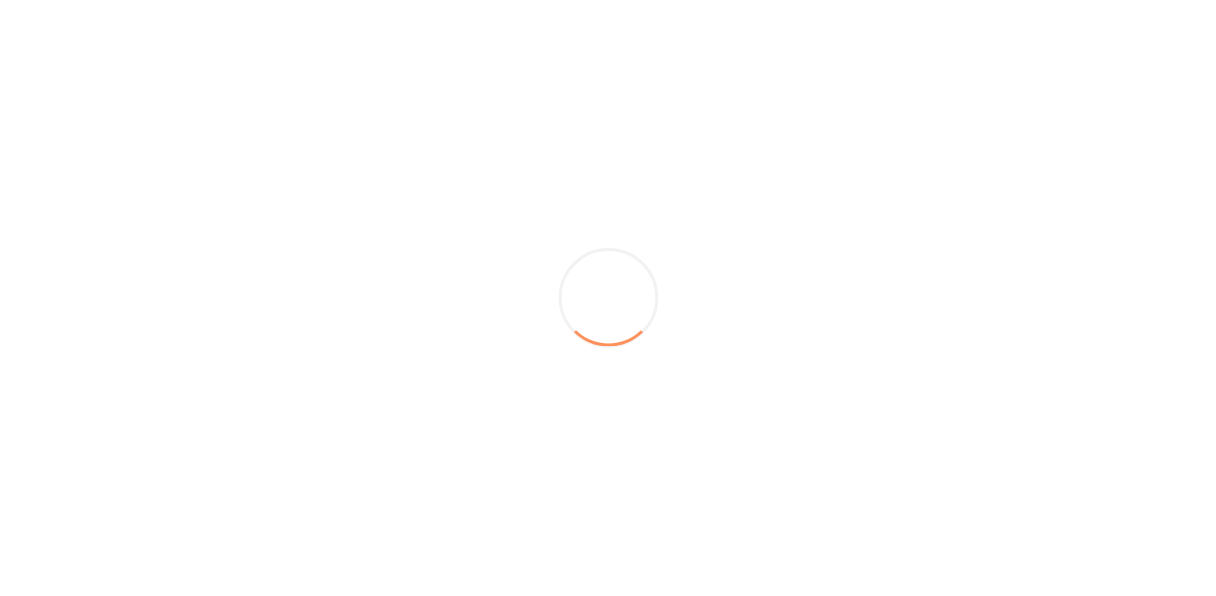 scroll, scrollTop: 0, scrollLeft: 0, axis: both 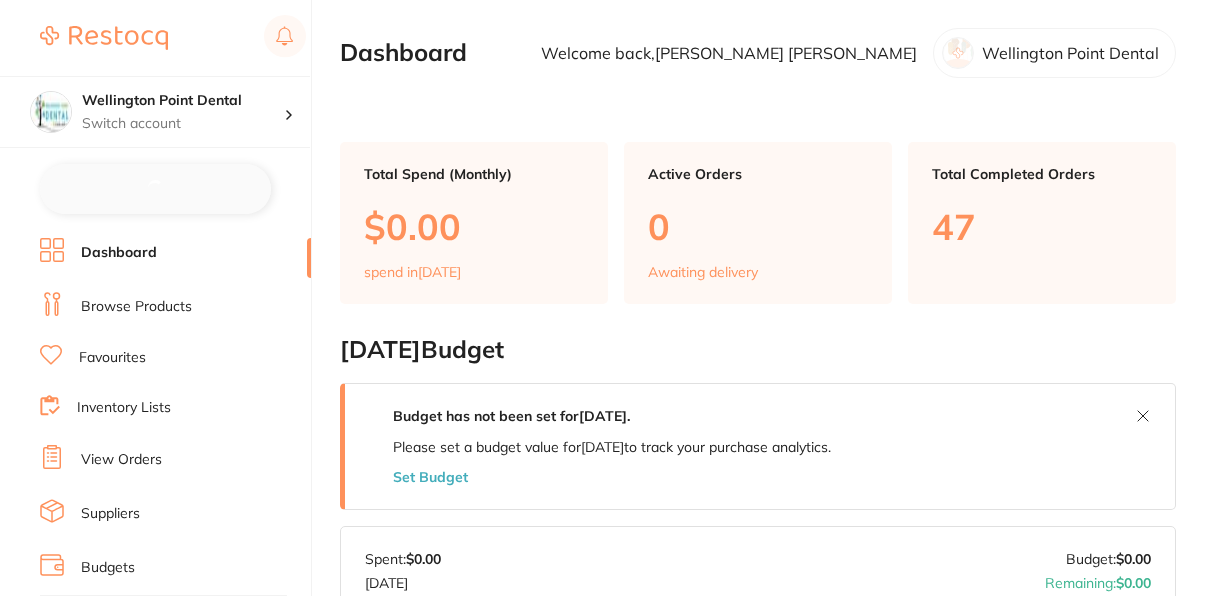 checkbox on "false" 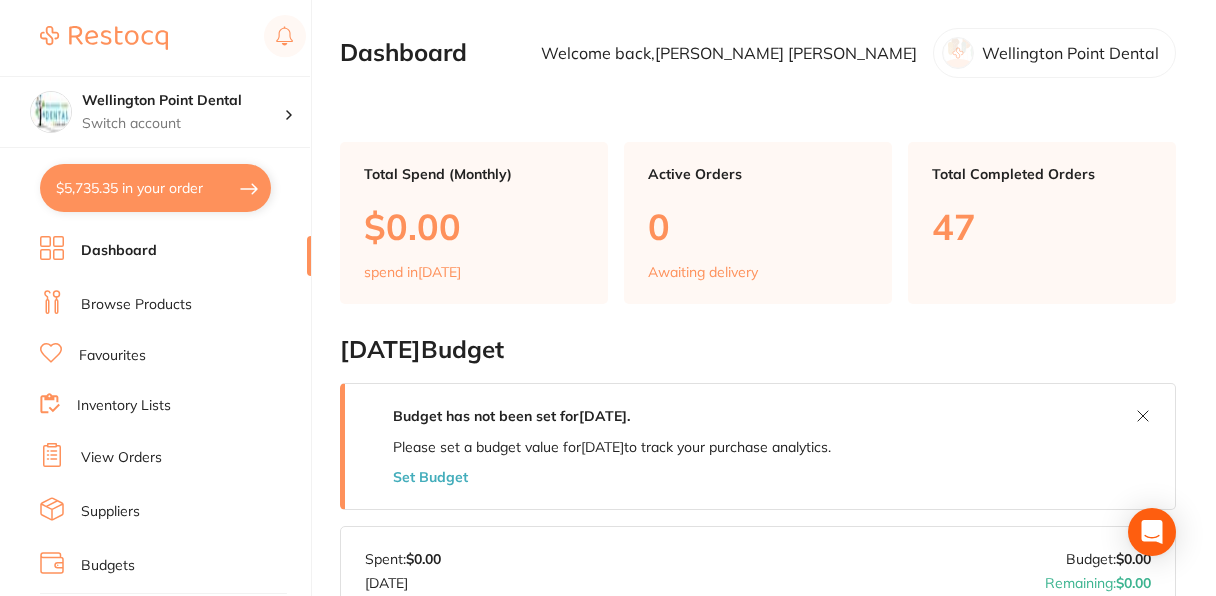 click on "Browse Products" at bounding box center [136, 305] 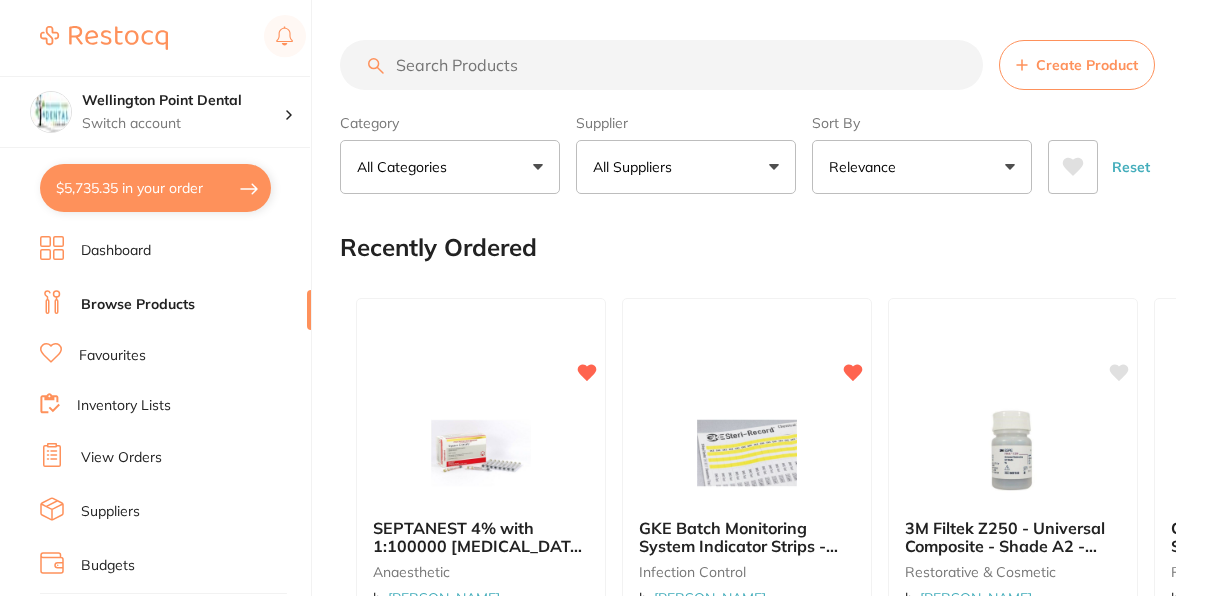 click at bounding box center (661, 65) 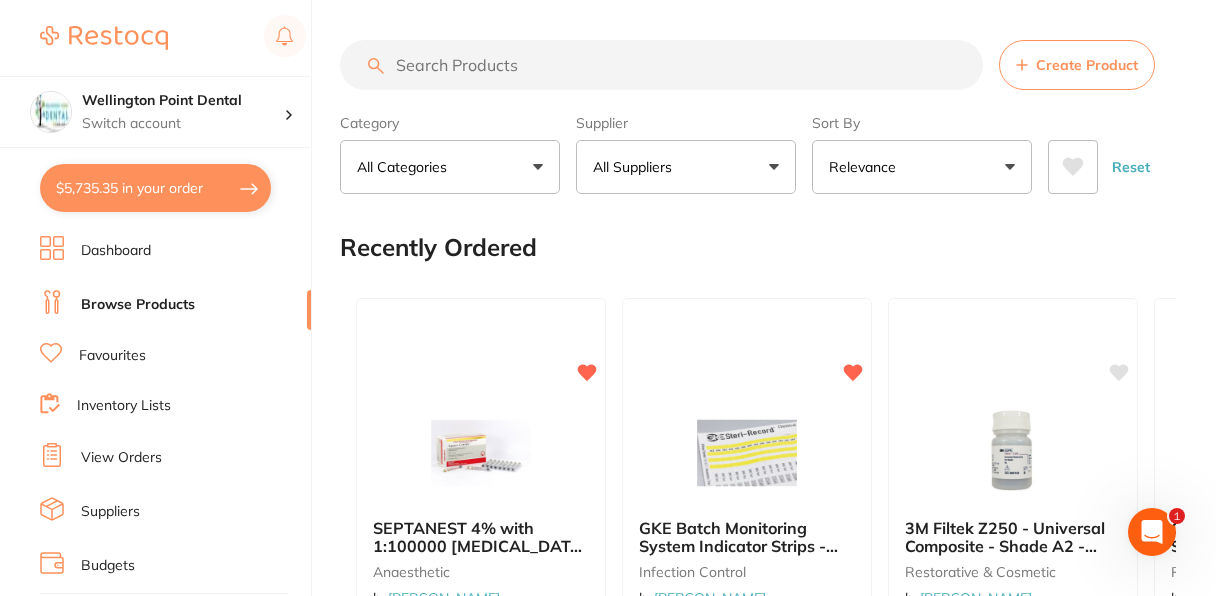 scroll, scrollTop: 0, scrollLeft: 0, axis: both 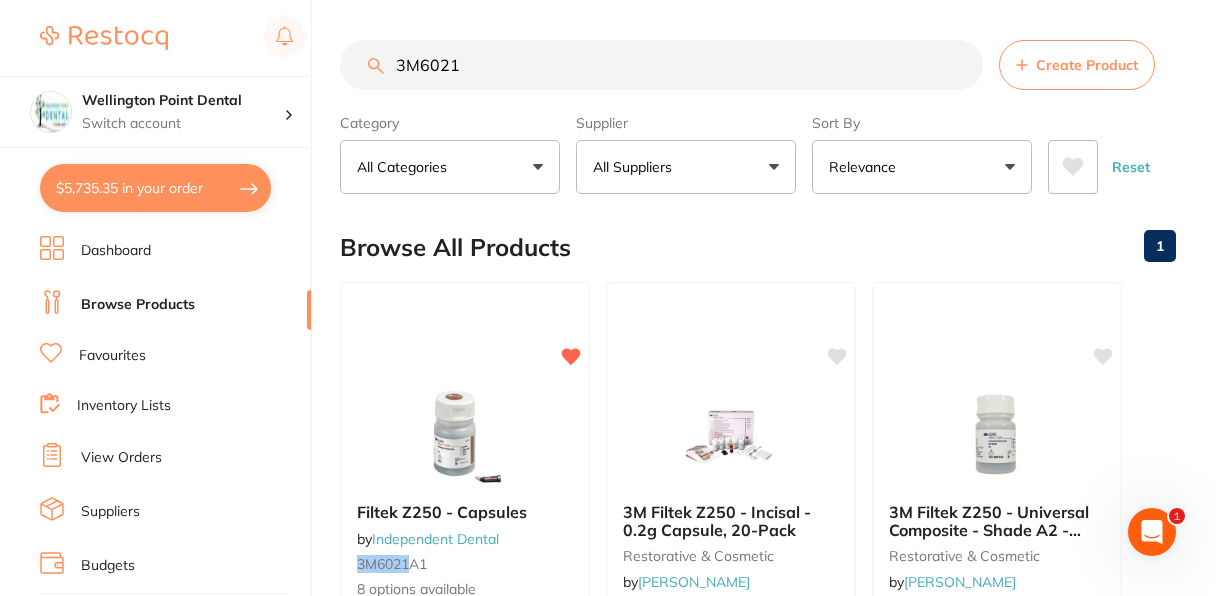 type on "3M6021" 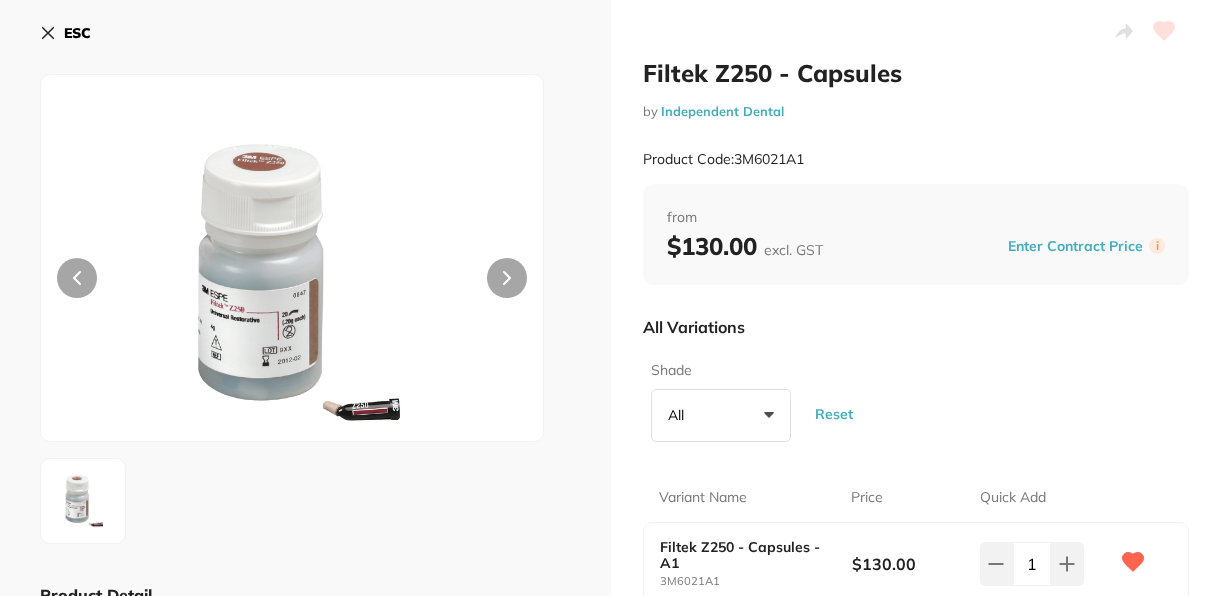 scroll, scrollTop: 0, scrollLeft: 0, axis: both 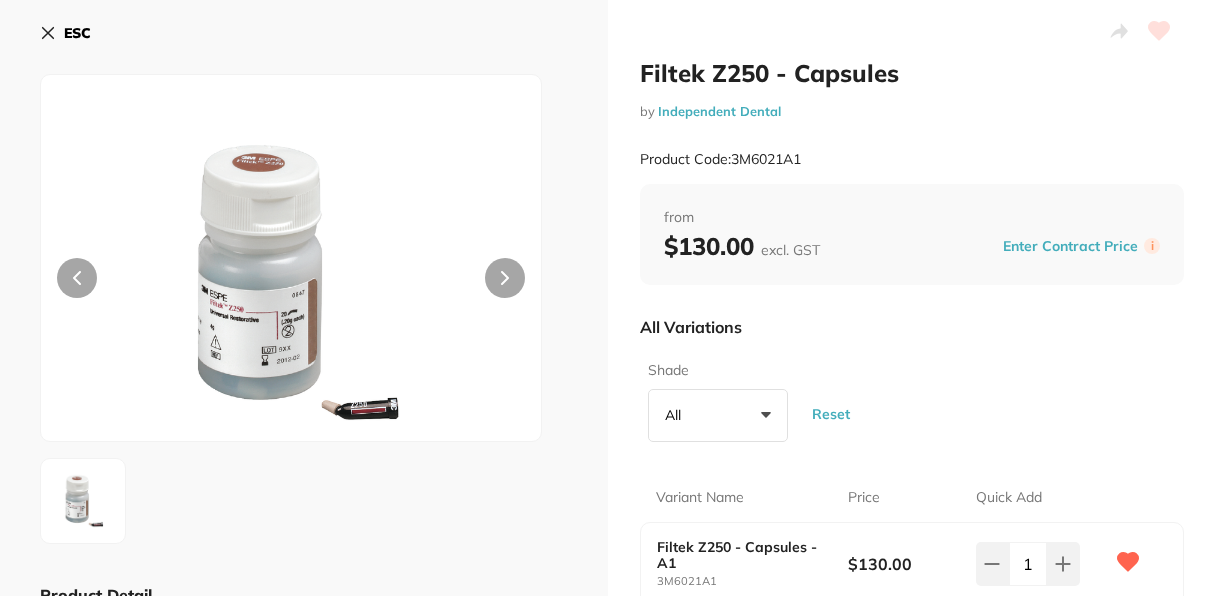 click on "All Variations" at bounding box center [912, 327] 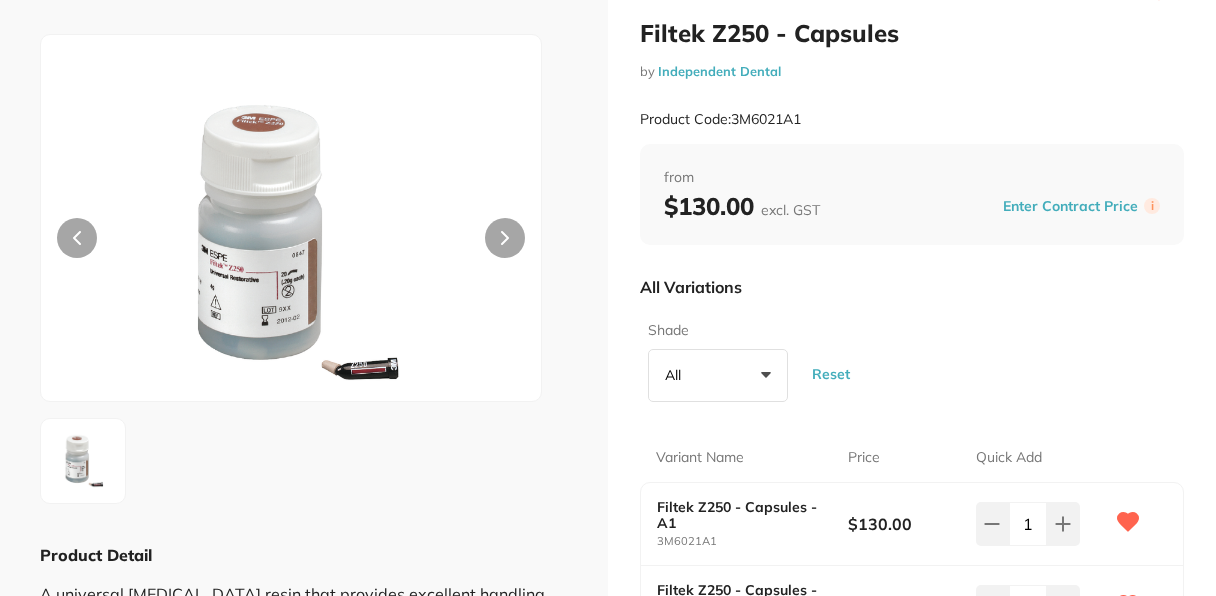 scroll, scrollTop: 80, scrollLeft: 0, axis: vertical 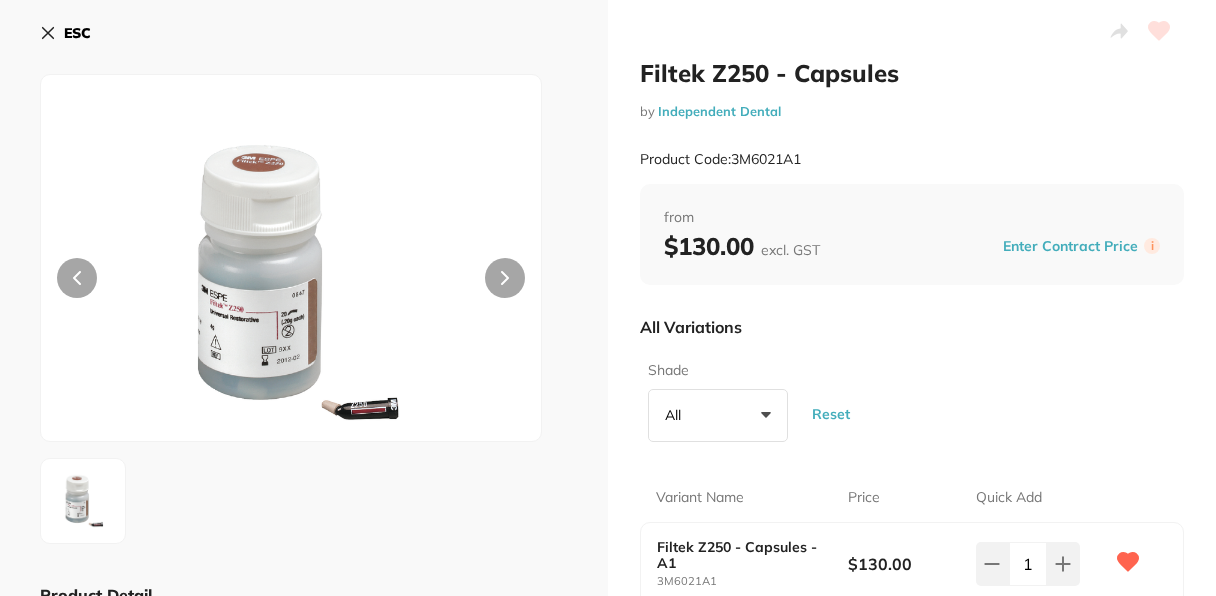 click 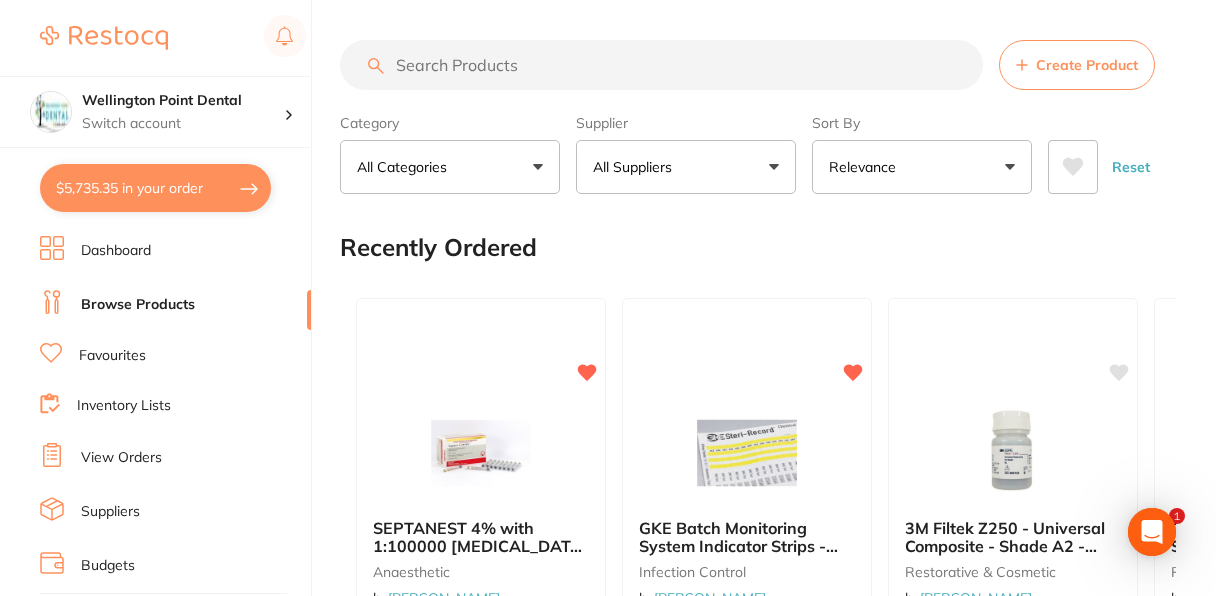 scroll, scrollTop: 0, scrollLeft: 0, axis: both 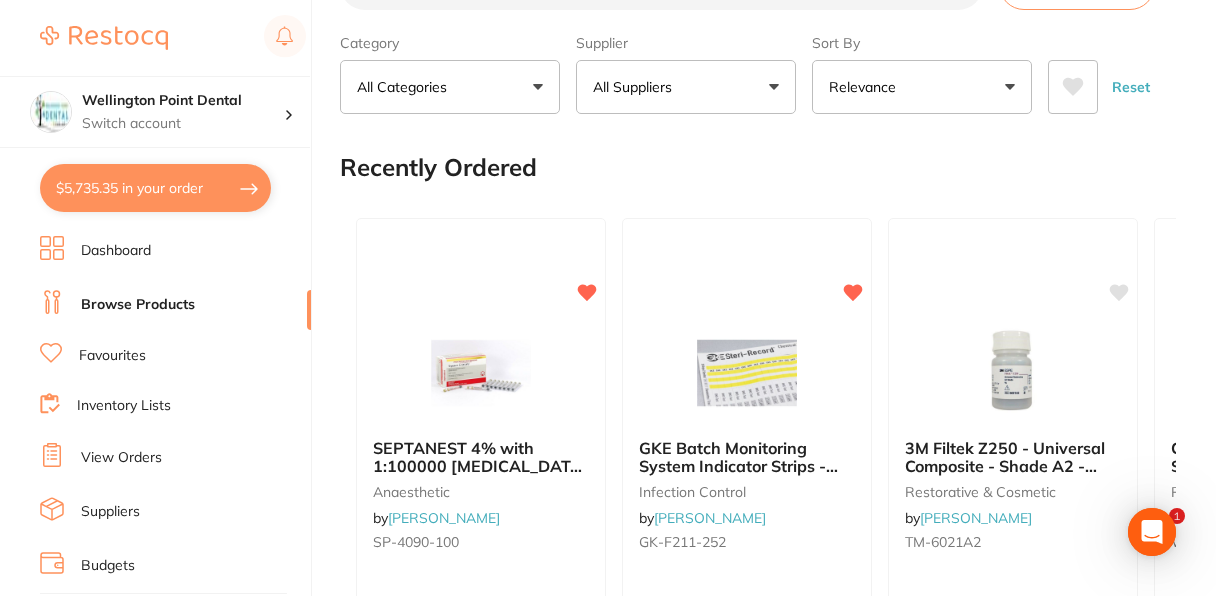 checkbox on "true" 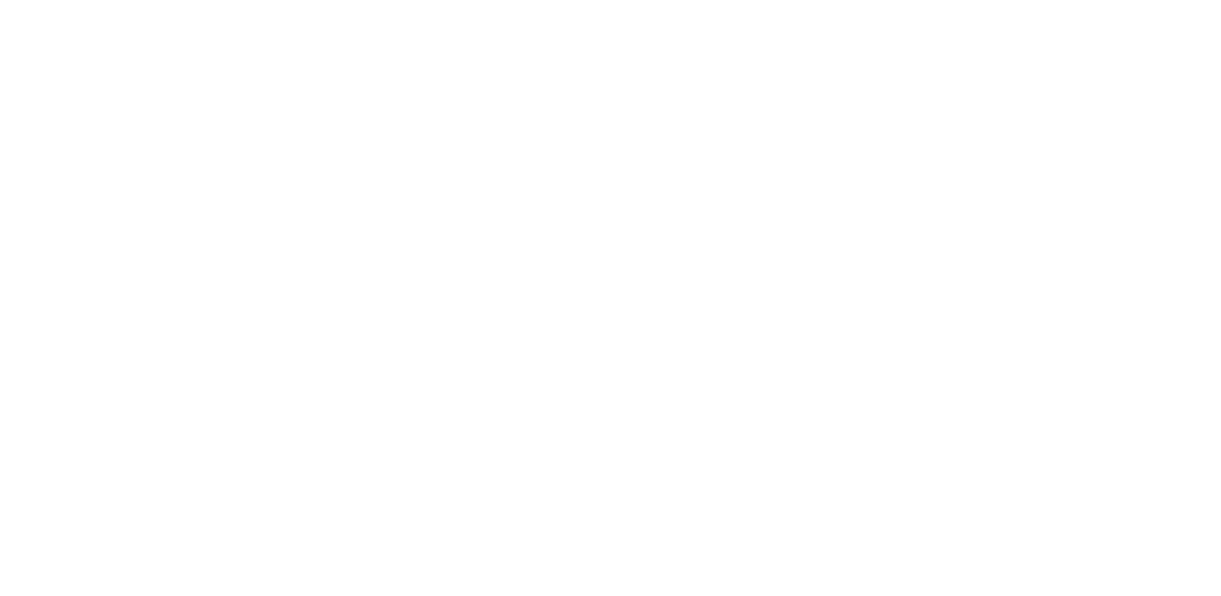 scroll, scrollTop: 0, scrollLeft: 0, axis: both 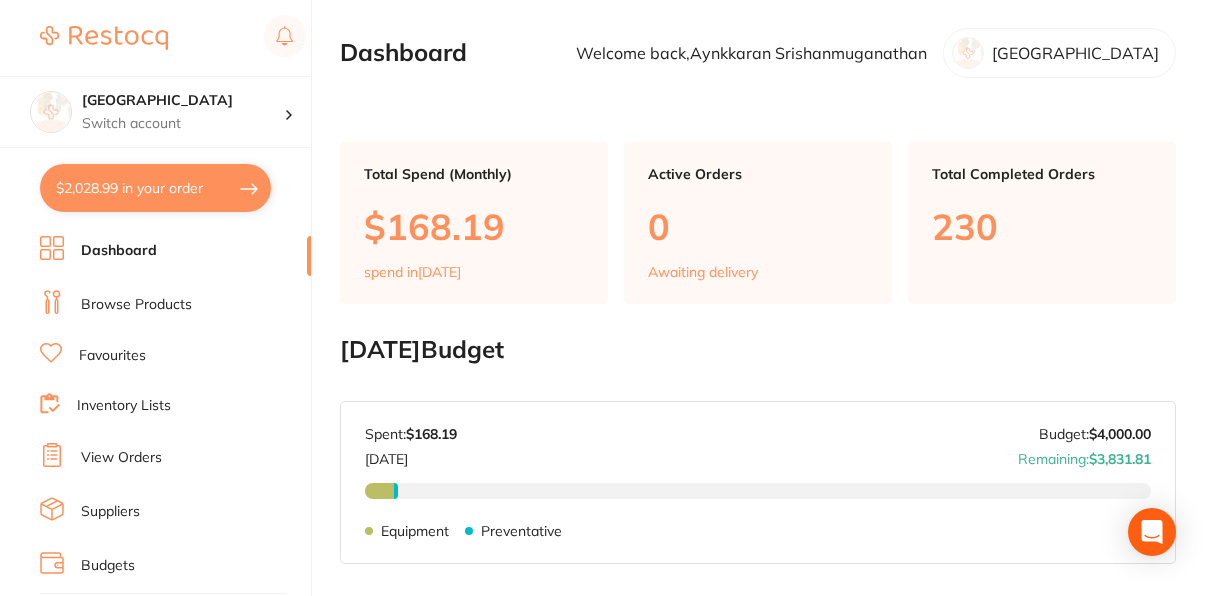 click on "Browse Products" at bounding box center [175, 305] 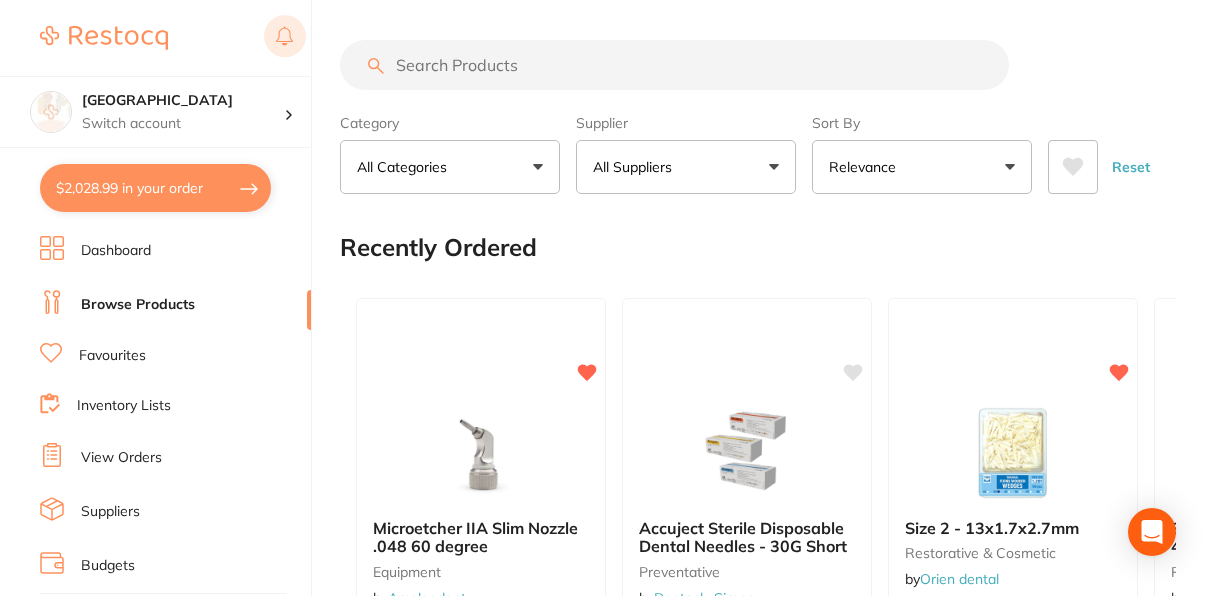 checkbox on "true" 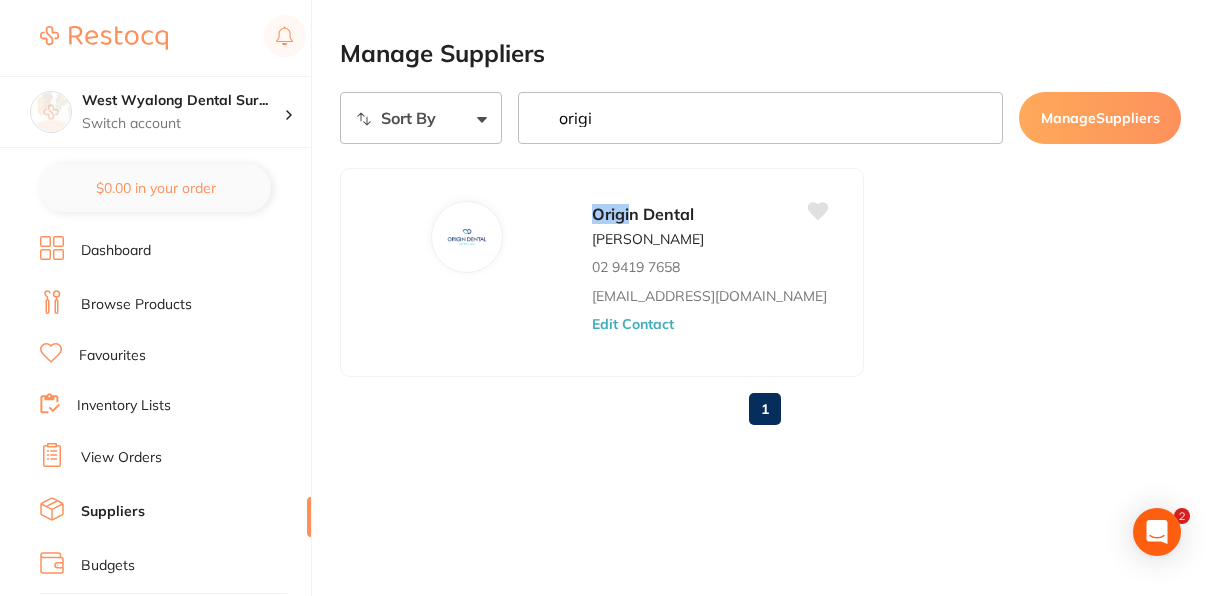 scroll, scrollTop: 0, scrollLeft: 0, axis: both 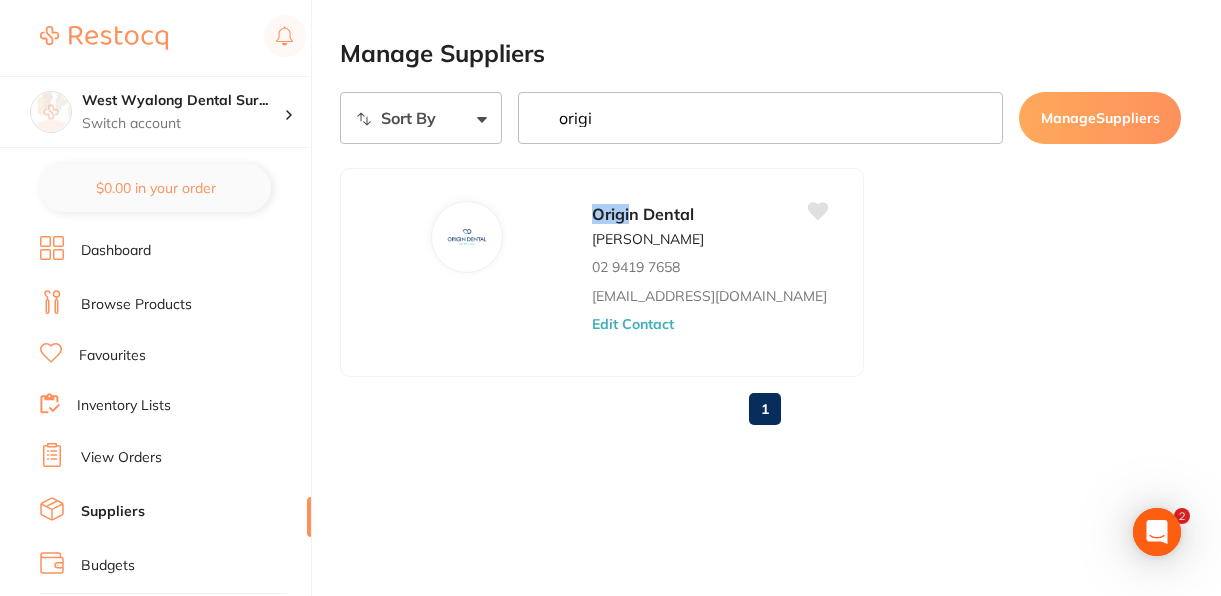 click on "Browse Products" at bounding box center (136, 305) 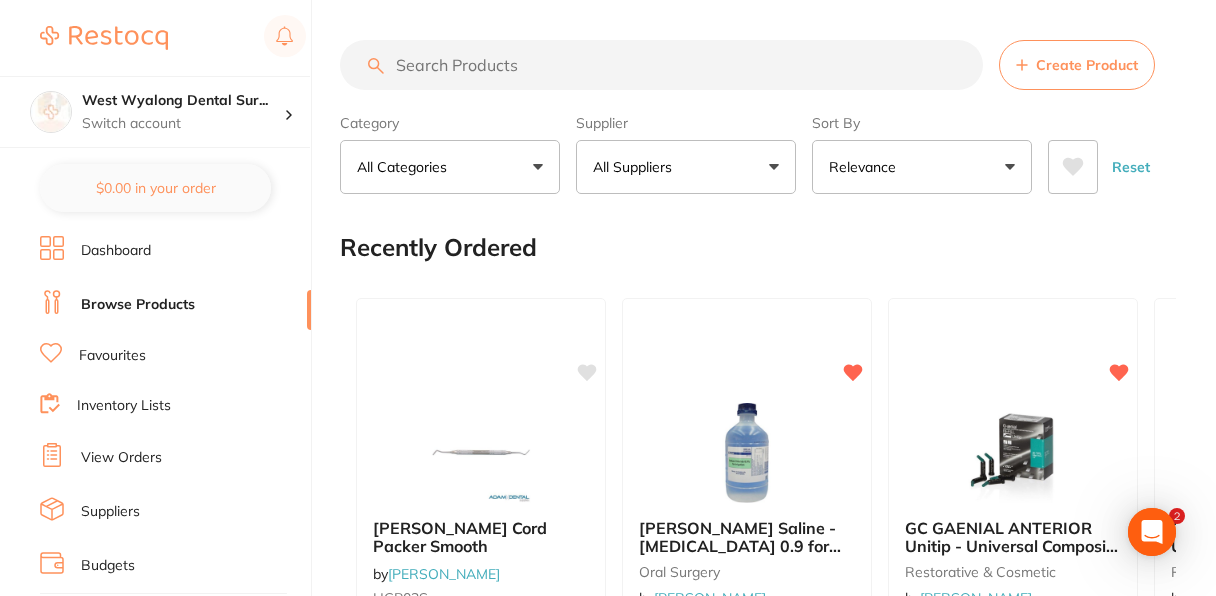 scroll, scrollTop: 0, scrollLeft: 0, axis: both 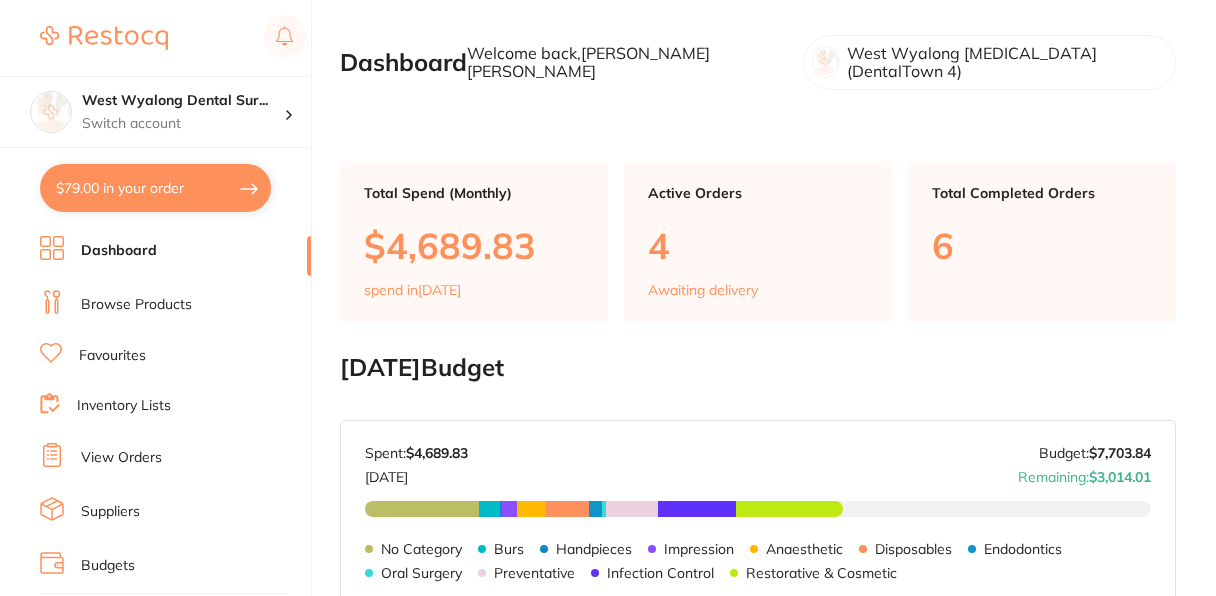 click on "$79.00   in your order" at bounding box center (155, 188) 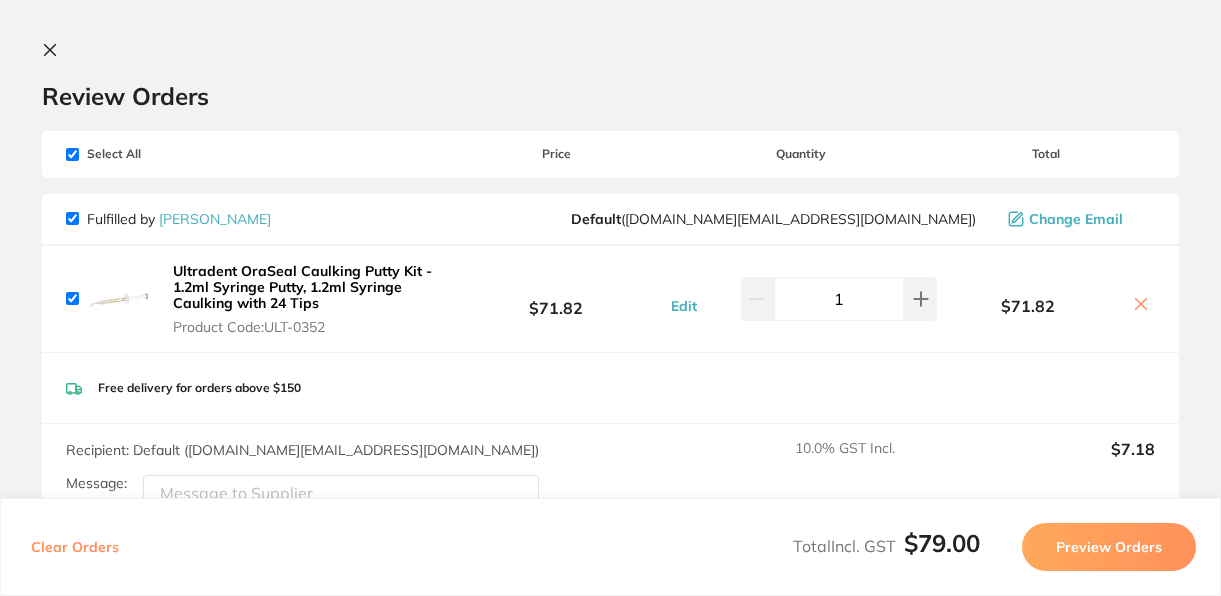 scroll, scrollTop: 0, scrollLeft: 0, axis: both 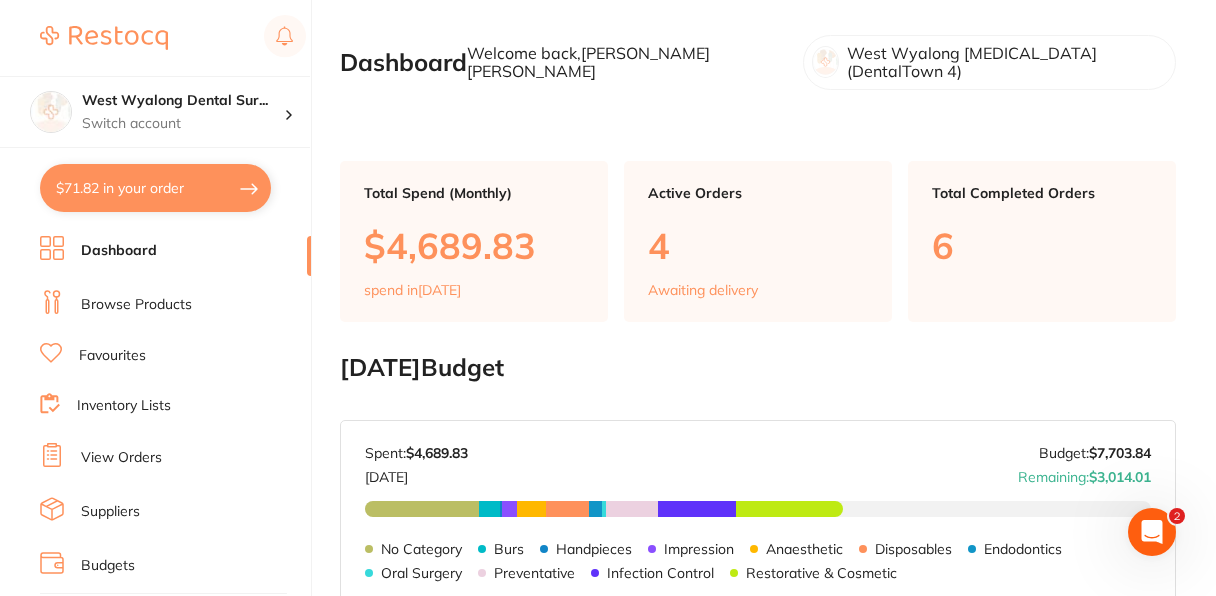 click on "View Orders" at bounding box center [121, 458] 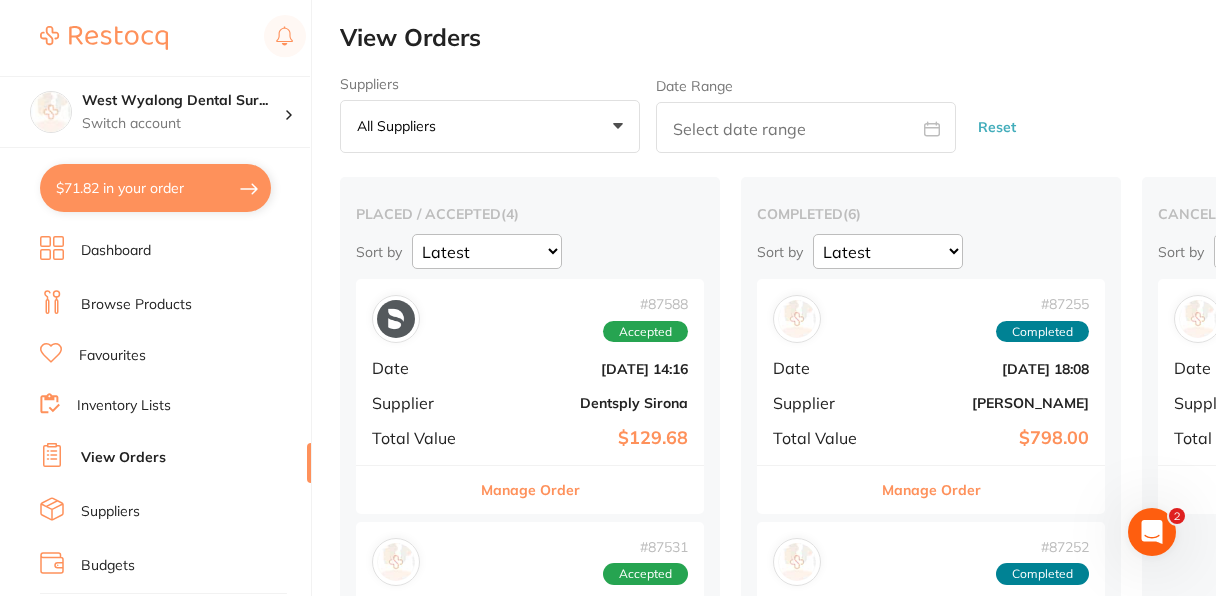 scroll, scrollTop: 0, scrollLeft: 0, axis: both 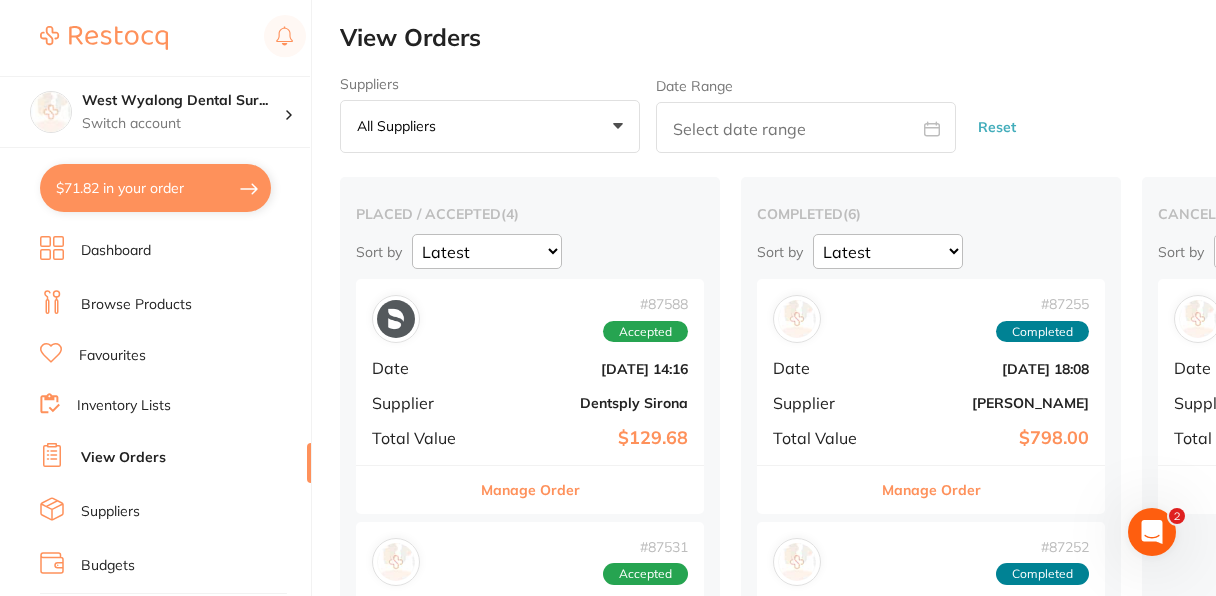 click on "placed / accepted  ( 4 ) Sort by Latest Notification  # 87588 Accepted Date [DATE] 14:16 Supplier Dentsply Sirona Total Value $129.68 Manage Order  # 87531 Accepted Date [DATE] 19:38 Supplier [PERSON_NAME] Total Value $40.06 Manage Order  # 87529 Accepted Date [DATE] 19:38 Supplier [PERSON_NAME] Total Value $1,091.18 Manage Order  # 86929 Accepted Date [DATE] 17:24 Supplier [PERSON_NAME] Total Value $646.00 Manage Order completed  ( 6 ) Sort by Latest Notification  # 87255 Completed Date [DATE] 18:08 Supplier [PERSON_NAME] Total Value $798.00 Manage Order  # 87252 Completed Date [DATE] 18:08 Supplier [PERSON_NAME] Dental Total Value $238.04 Manage Order  # 86934 Completed Date [DATE] 17:24 Supplier Independent Dental Total Value $79.81 Manage Order  # 86931 Completed Date [DATE] 17:24 Supplier [PERSON_NAME] Dental Total Value $239.00 Manage Order  # 86930 Completed Date [DATE] 17:24 Supplier Minimax Implant Total Value $1,078.00 Manage Order  # 86928 Date  (" at bounding box center (778, 964) 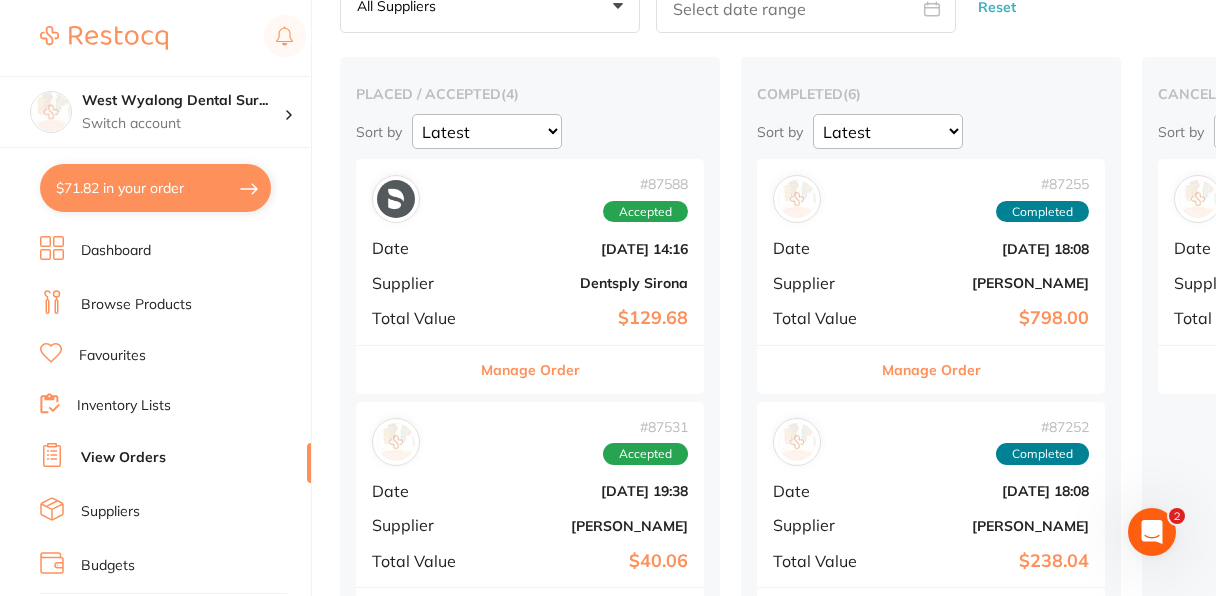 scroll, scrollTop: 80, scrollLeft: 0, axis: vertical 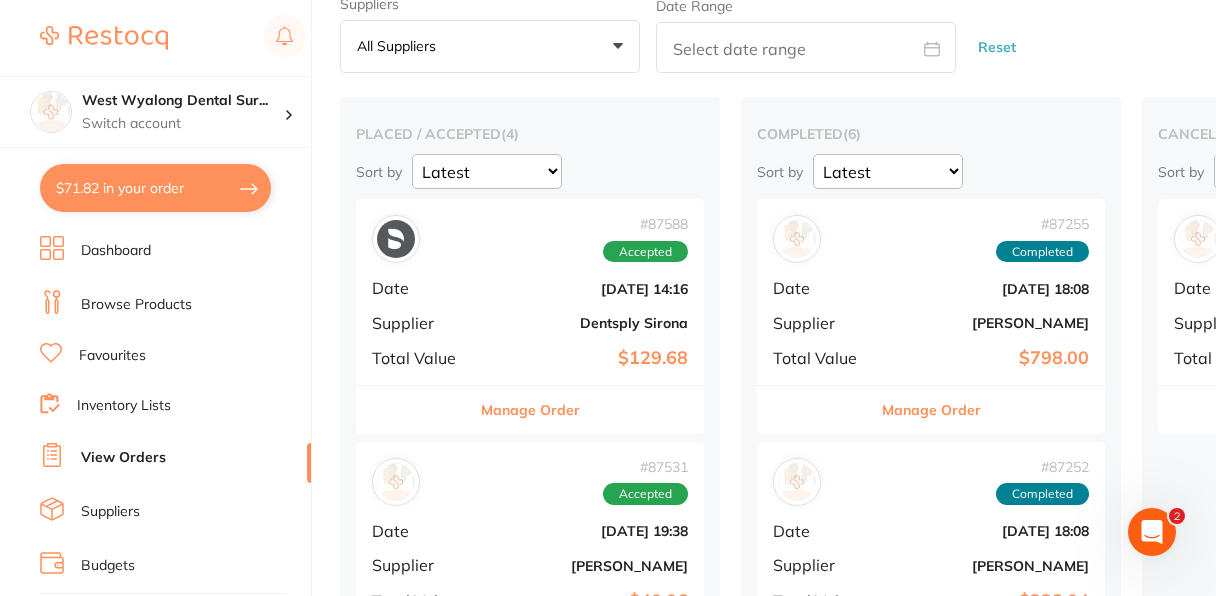 click on "View Orders Suppliers All suppliers +0 All suppliers AB Orthodontics [PERSON_NAME] Dental AHP Dental and Medical Amalgadent APAC Dental Ark Health BioMeDent Pty Ltd CDS Dental Critical Dental DENSOL Dental Practice Supplies Dental Zone Dentsply [PERSON_NAME] [PERSON_NAME] Dental Geistlich Healthware [GEOGRAPHIC_DATA] [PERSON_NAME] [PERSON_NAME] HIT Dental & Medical Supplies Horseley Dental Independent Dental Ivoclar Vivadent [PERSON_NAME] Leepac Medical and Dental [PERSON_NAME] International Main Orthodontics Matrixdental Mayfair Dental Supplies MDS Dental Megagen Implant Minimax Implant Numedical Orien dental Origin Dental ORMCO Ozdent Quovo Raypurt Dental RePractice RiDental [PERSON_NAME] dental Solventum Southern Dental Pty Ltd Straumann VP Dental & Medical Supplies Date Range     Reset Placed / Accepted Orders Completed Orders Cancelled / Rejected Orders placed / accepted  ( 4 ) Sort by Latest Notification  # 87588 Accepted Date [DATE] 14:16 Supplier Dentsply Sirona Total Value $129.68 Manage Order  # 87531 Accepted Date Supplier $40.06" at bounding box center (778, 795) 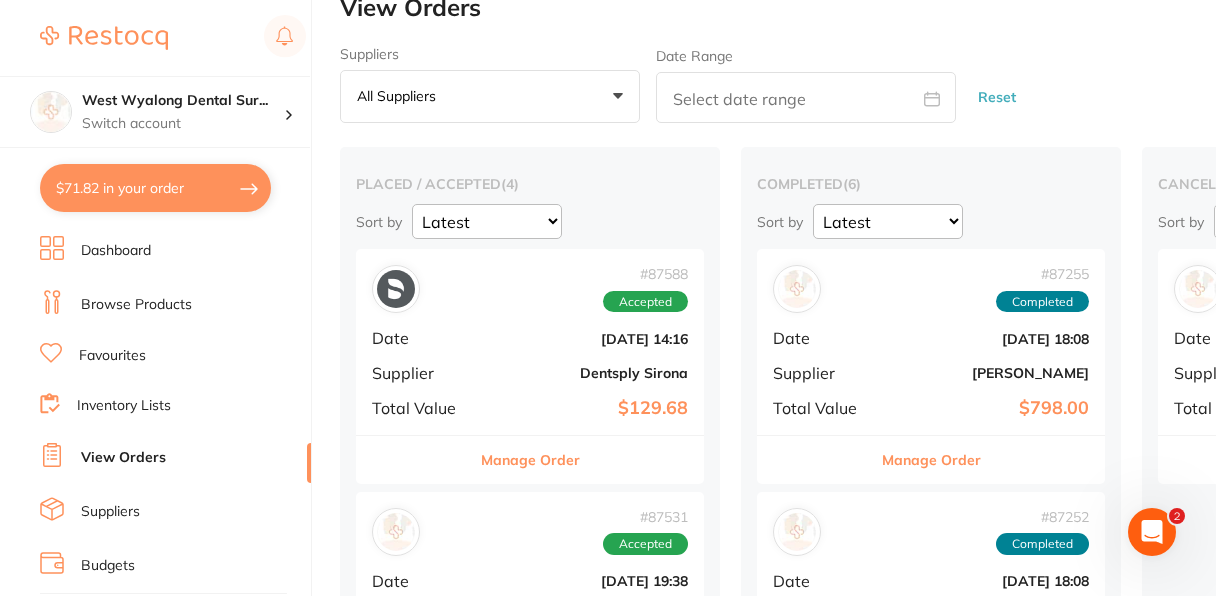 scroll, scrollTop: 0, scrollLeft: 0, axis: both 